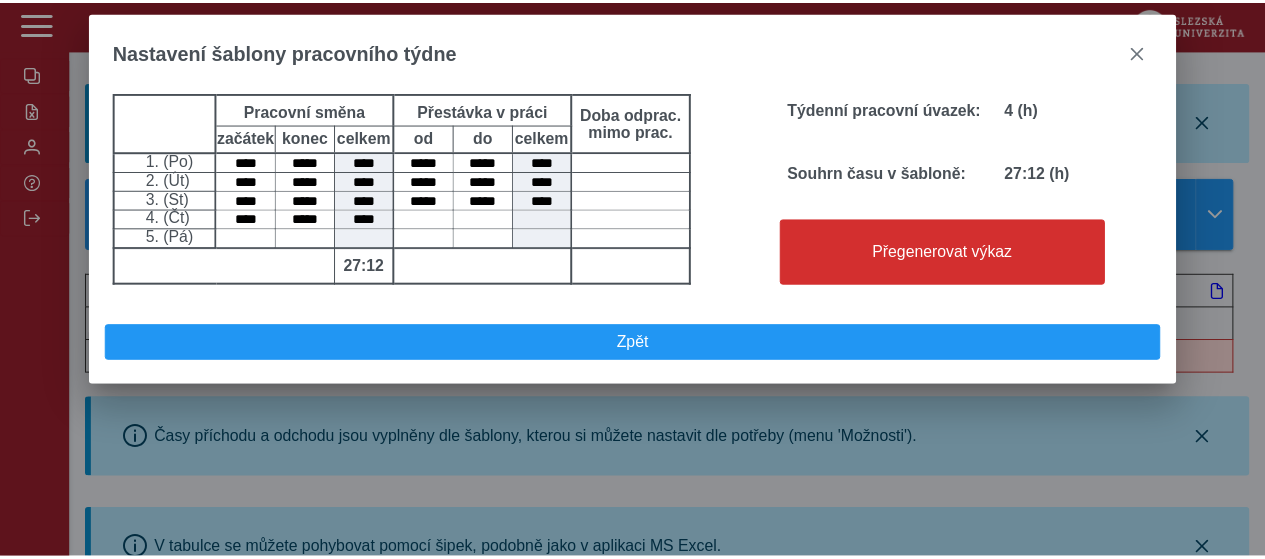 scroll, scrollTop: 0, scrollLeft: 0, axis: both 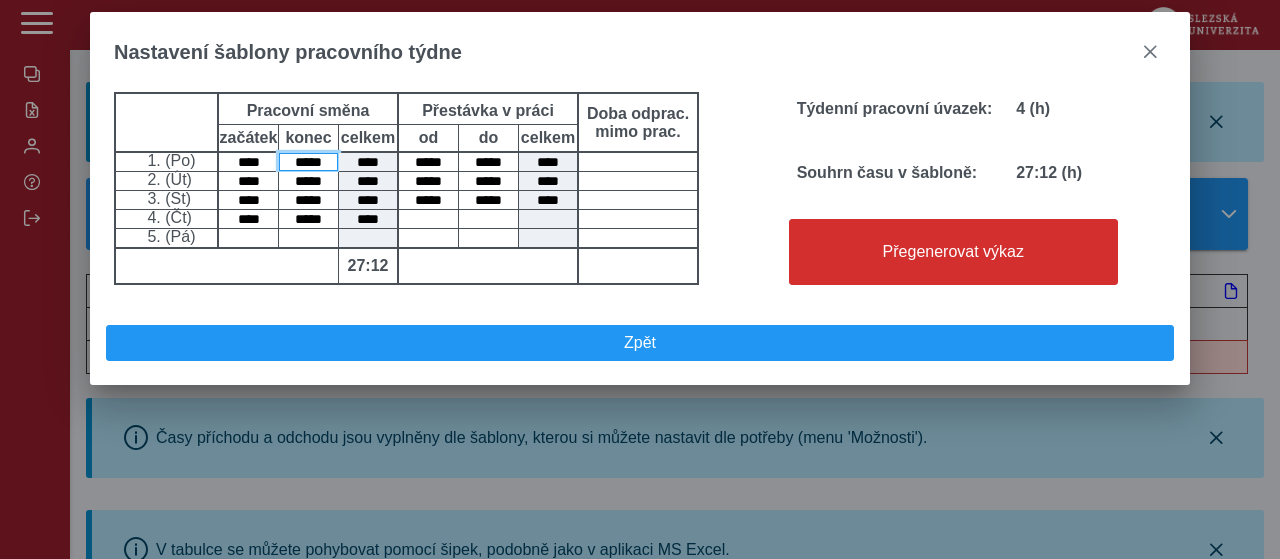 click on "*****" at bounding box center [308, 162] 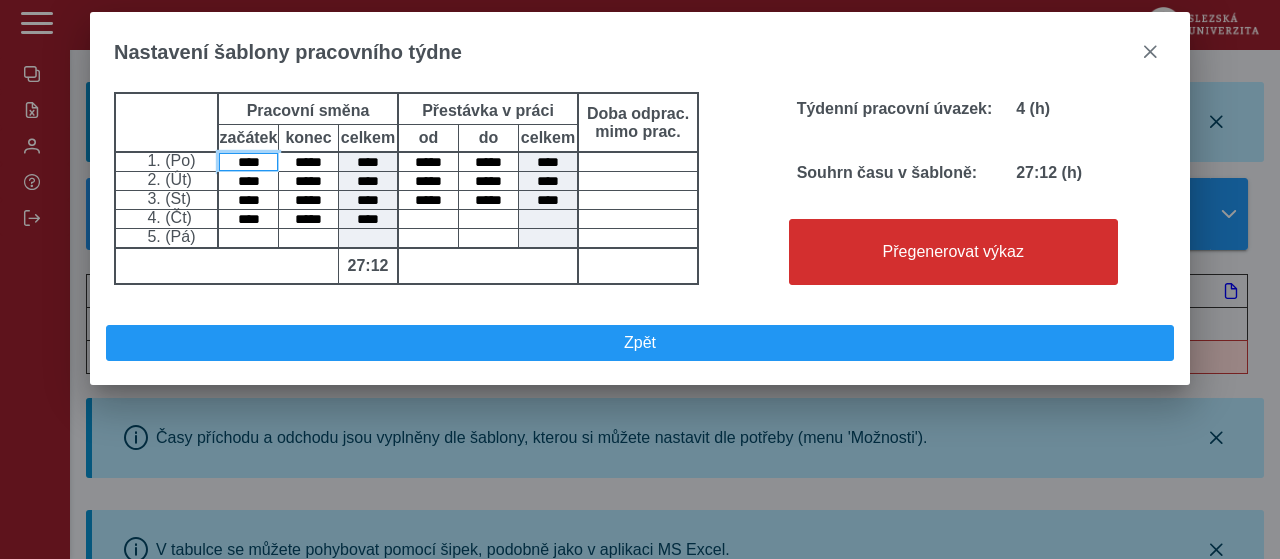 click on "****" at bounding box center (248, 162) 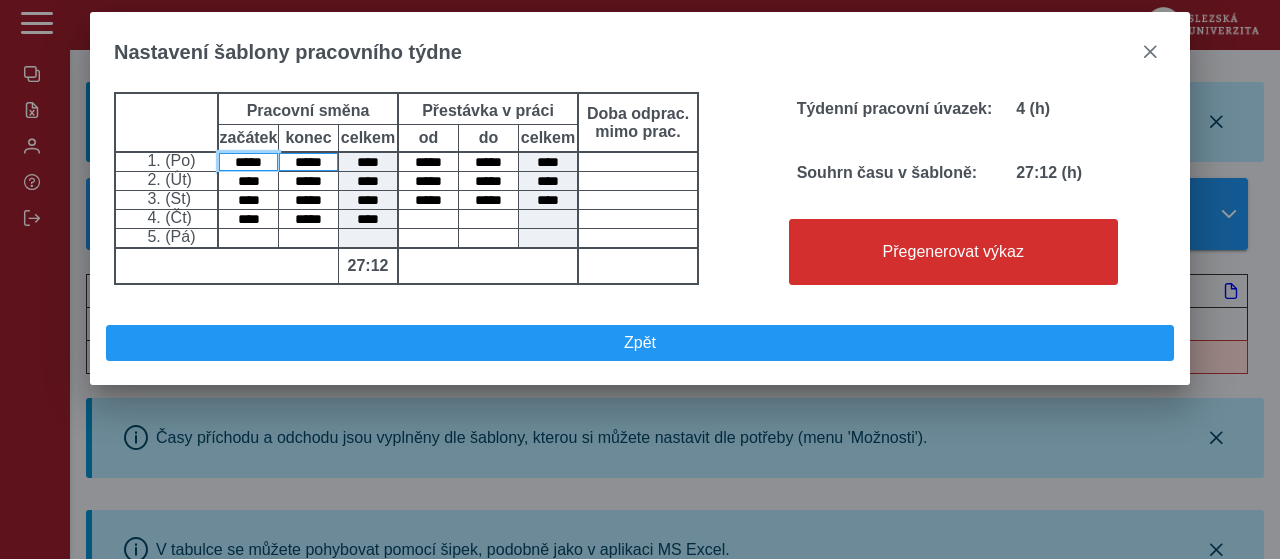 type on "*****" 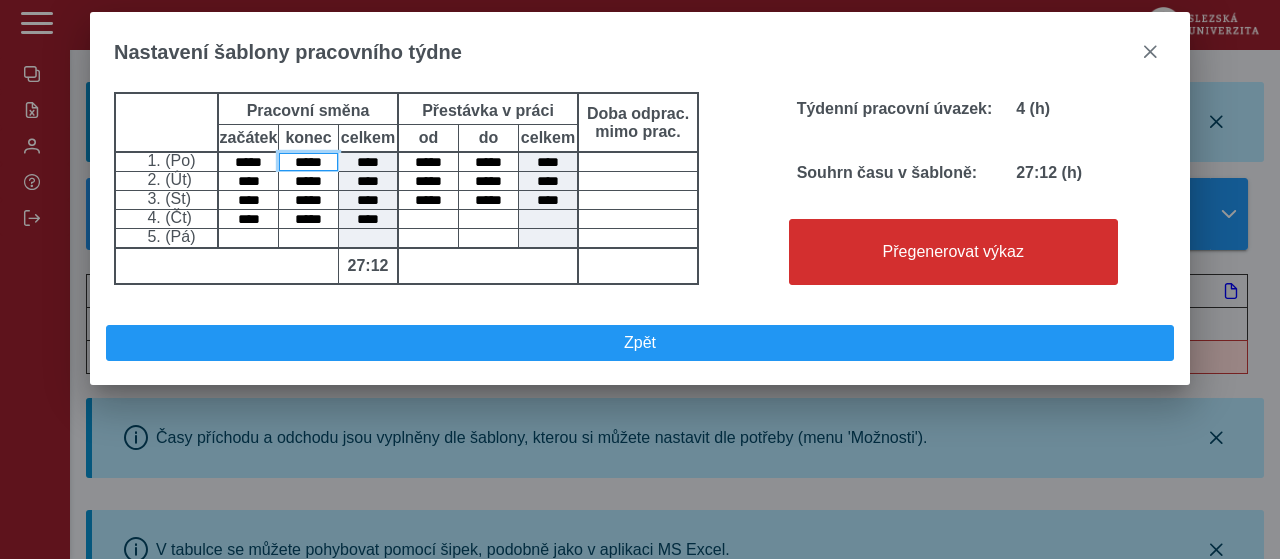 click on "*****" at bounding box center (308, 162) 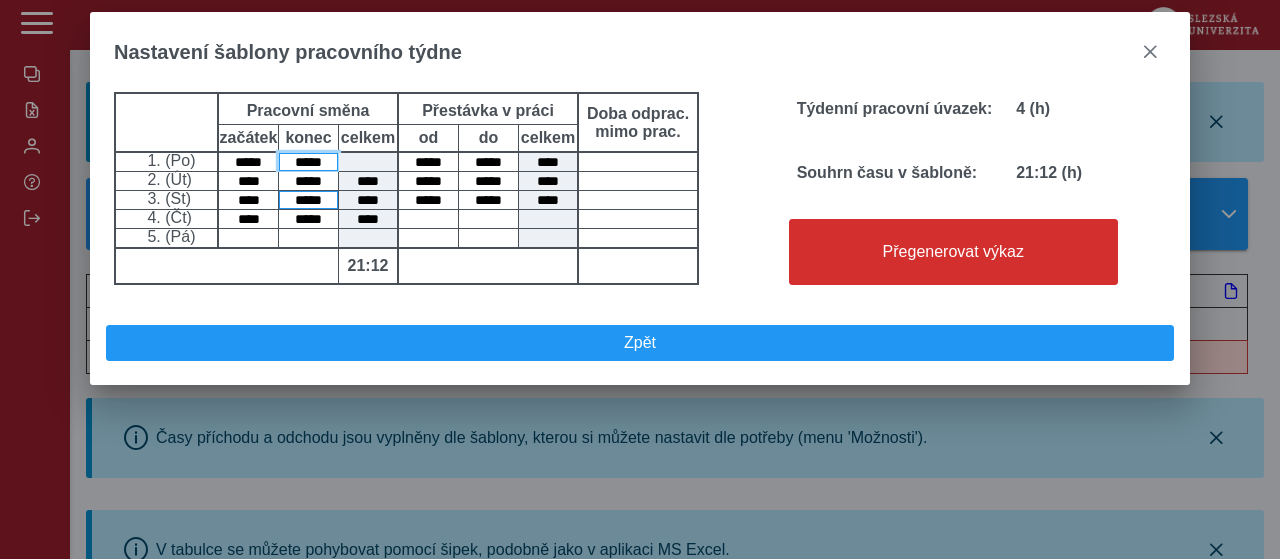 type on "*****" 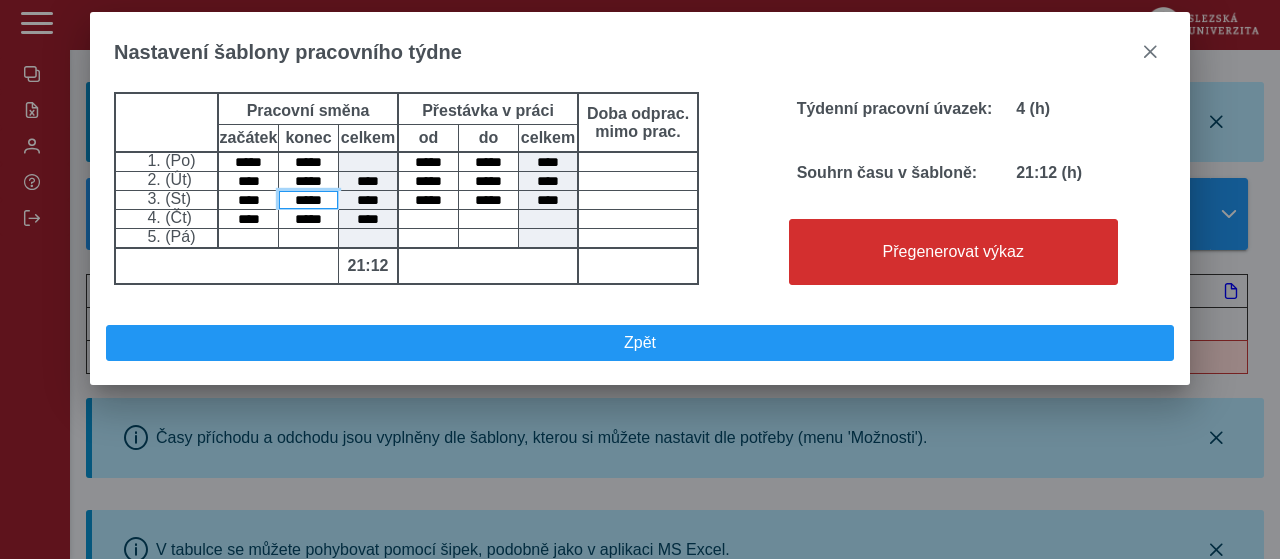 click on "*****" at bounding box center (308, 200) 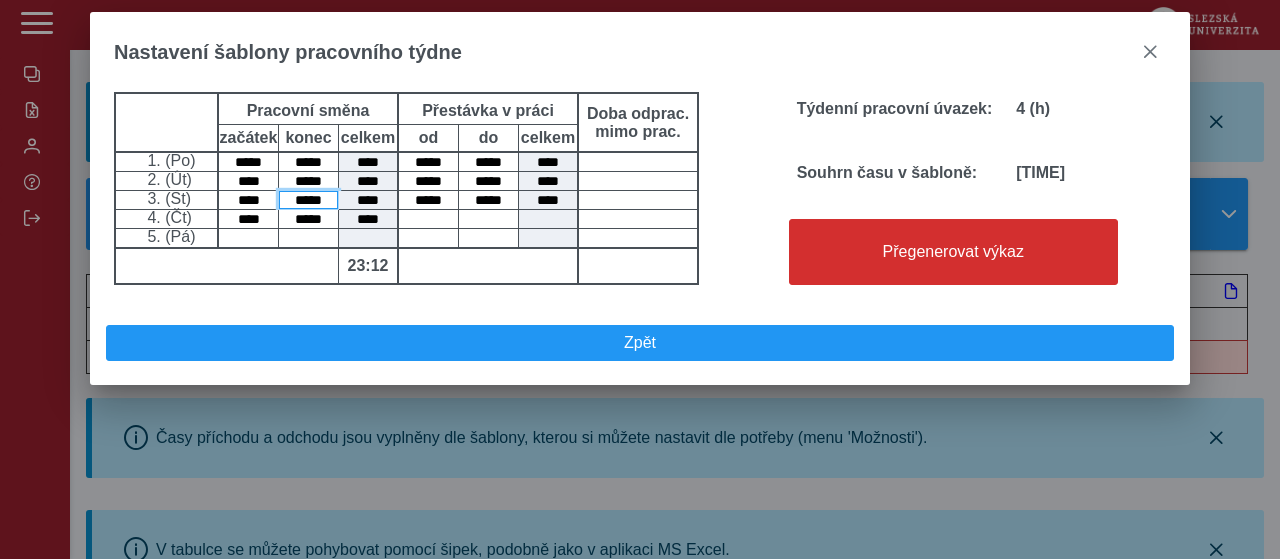 click on "*****" at bounding box center (308, 200) 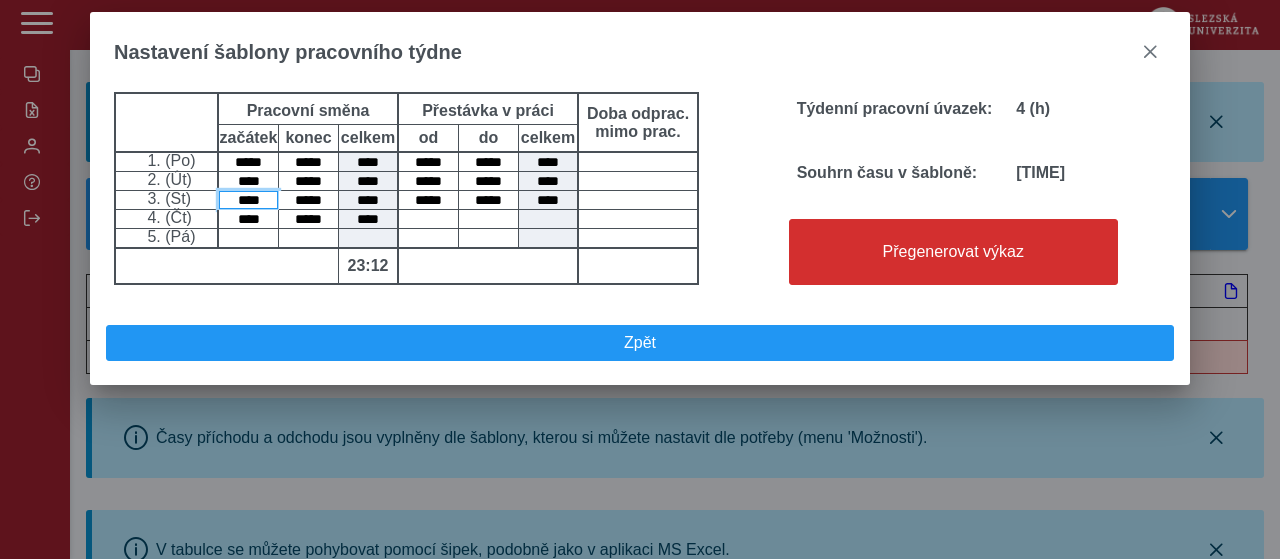 click on "****" at bounding box center [248, 200] 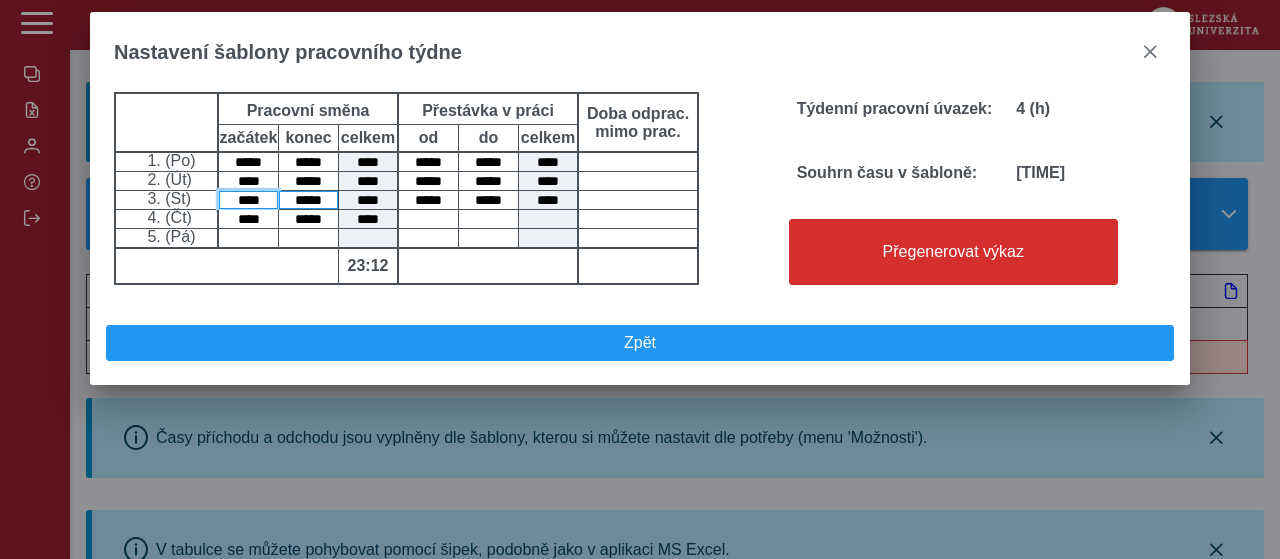 paste on "*" 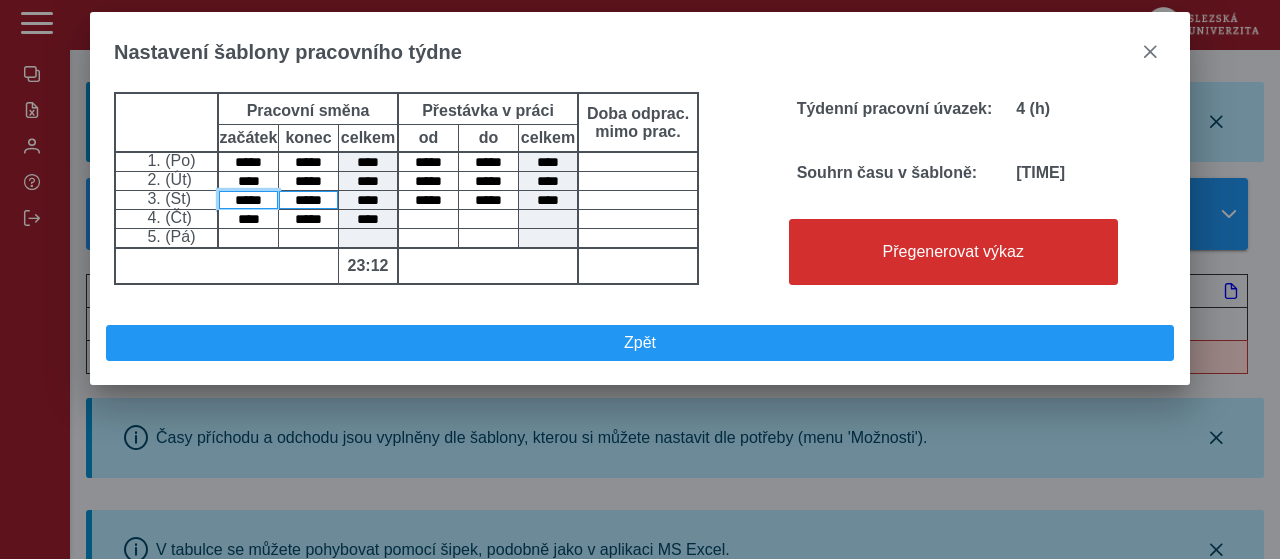 type on "*****" 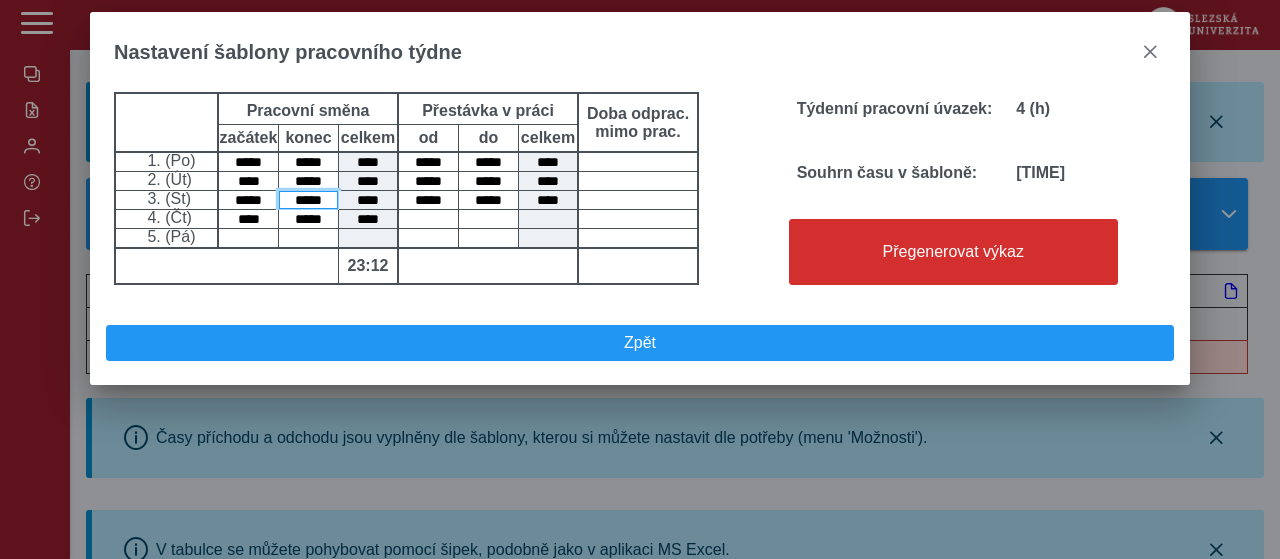 click on "*****" at bounding box center (308, 200) 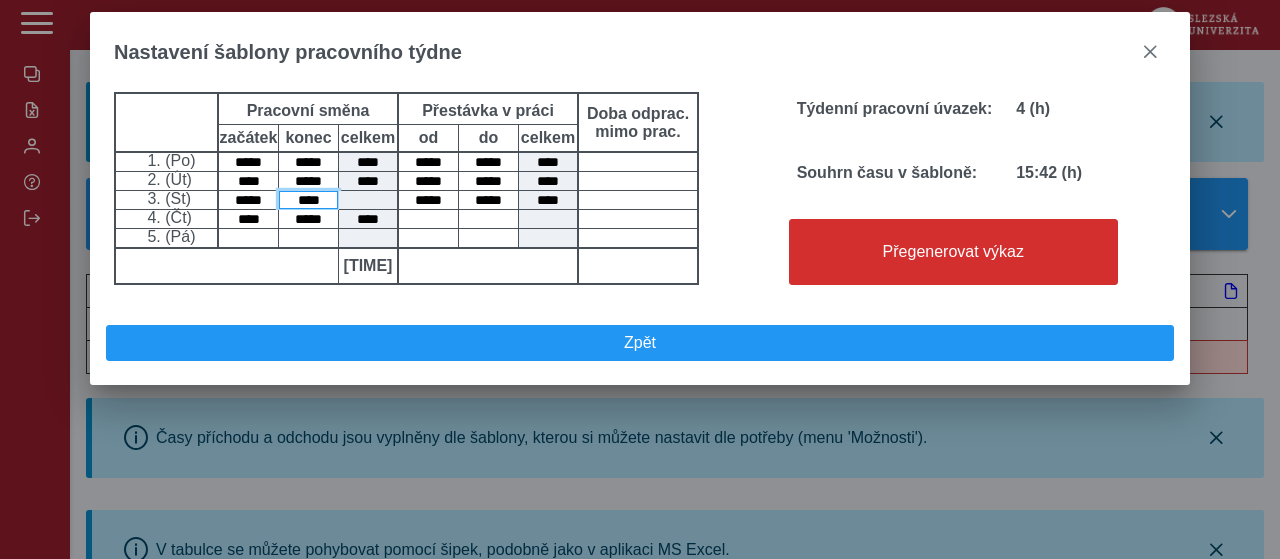click on "****" at bounding box center (308, 200) 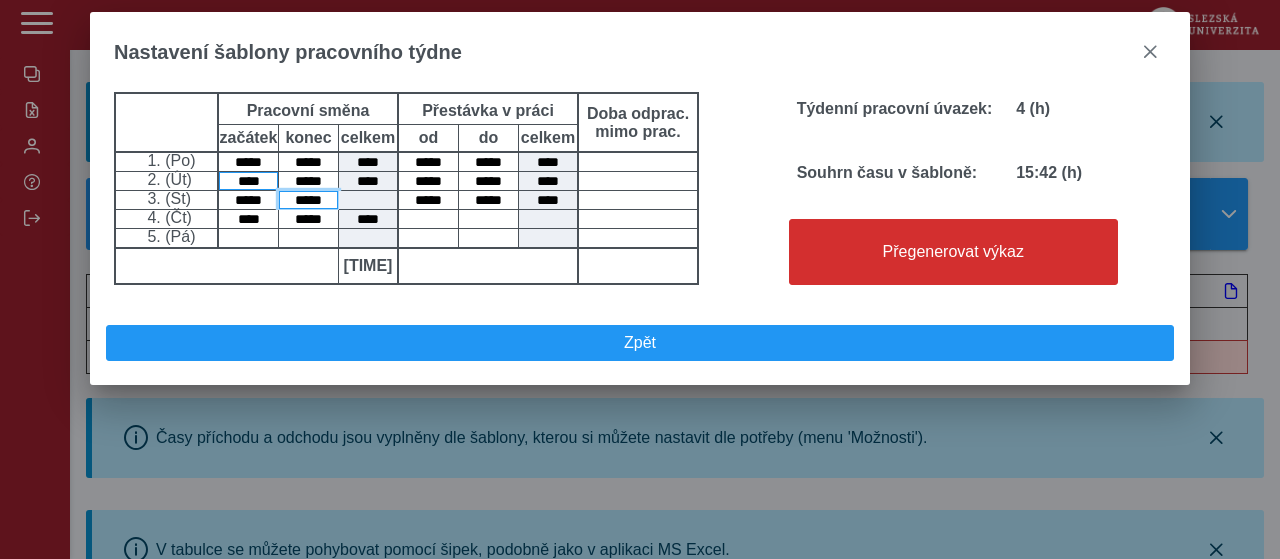 type on "*****" 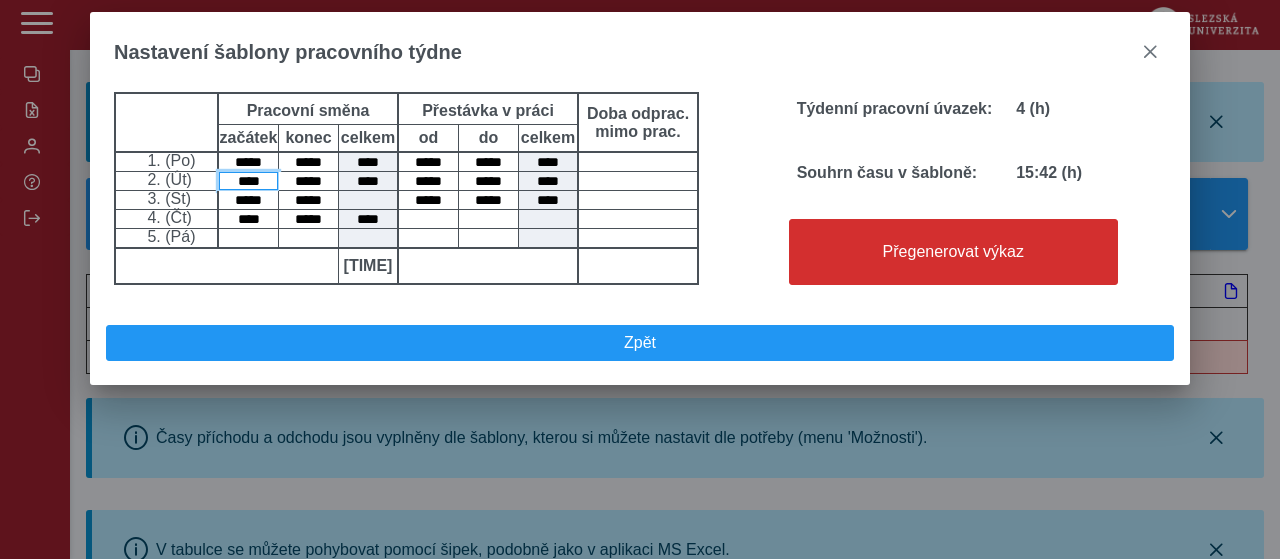 click on "****" at bounding box center [248, 181] 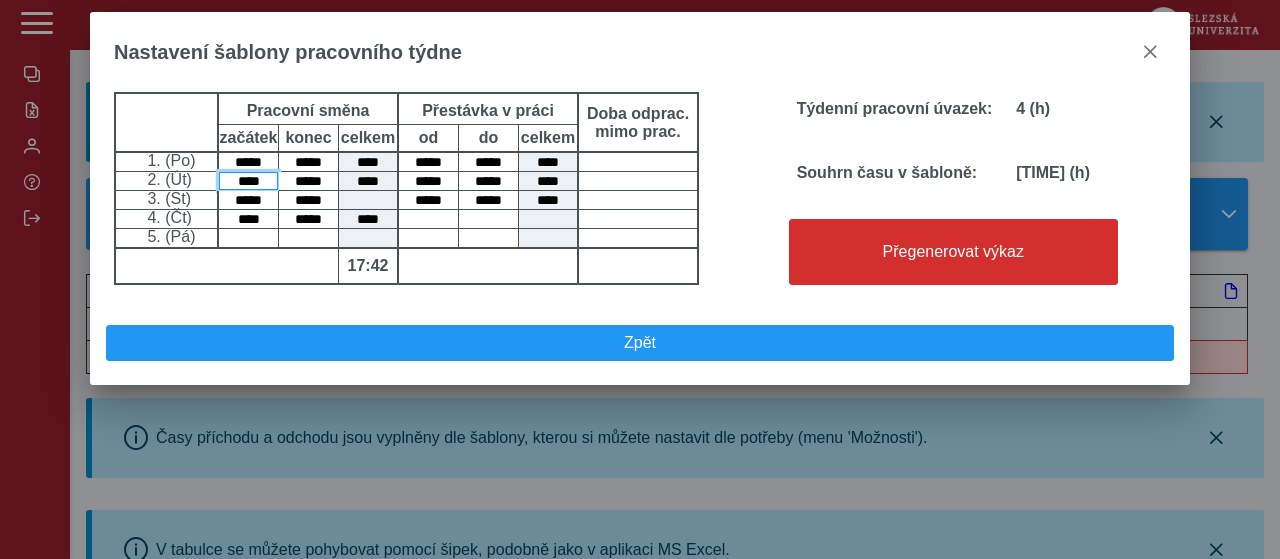 type on "****" 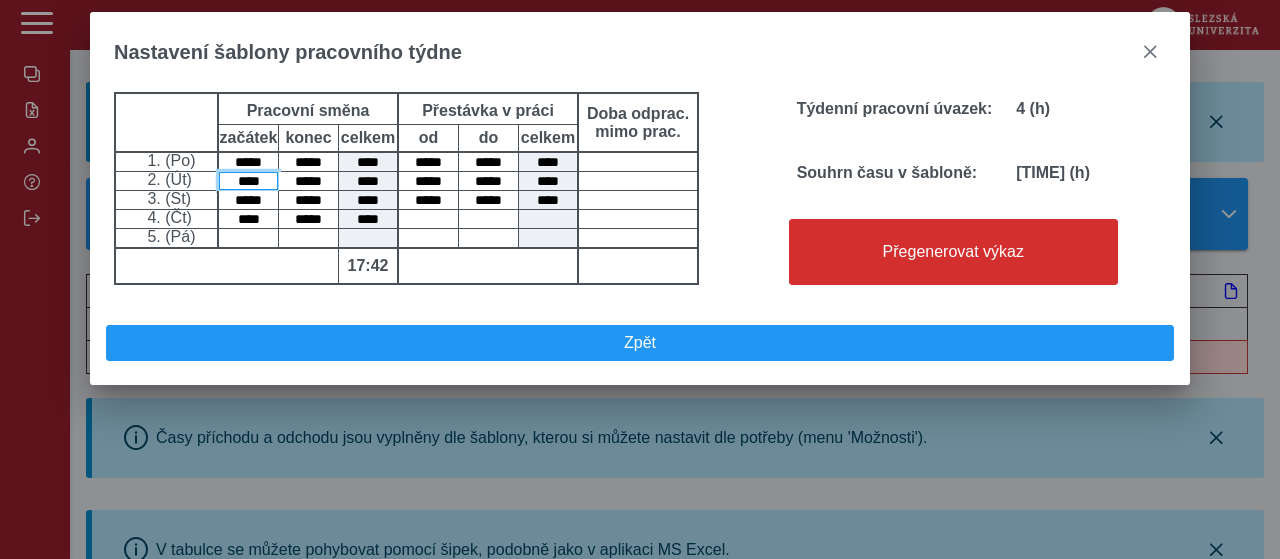 click on "****" at bounding box center [248, 181] 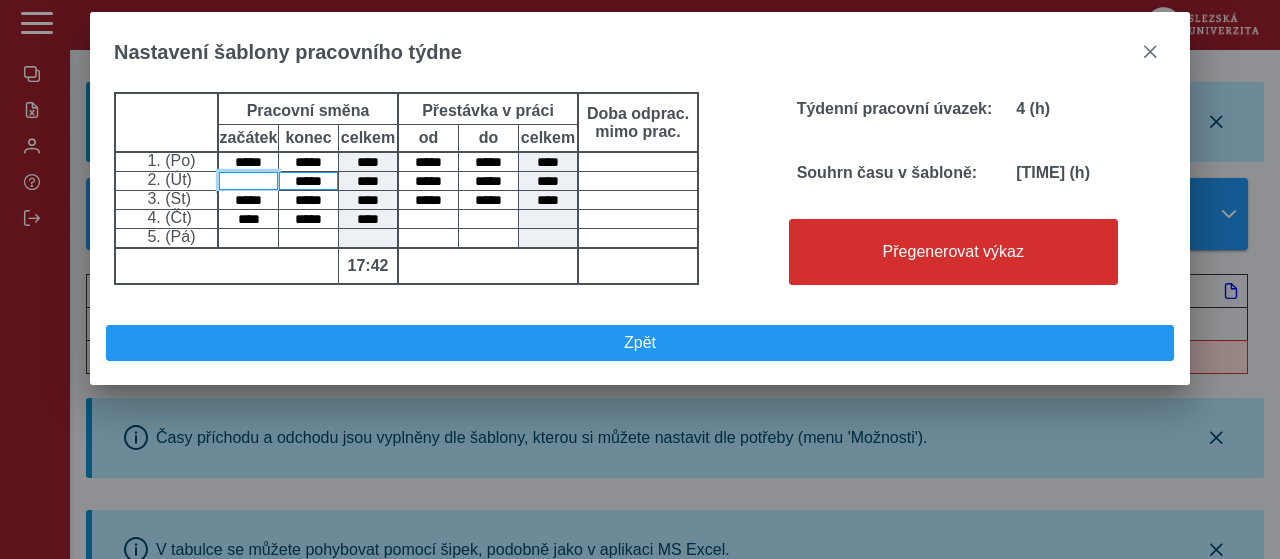 type 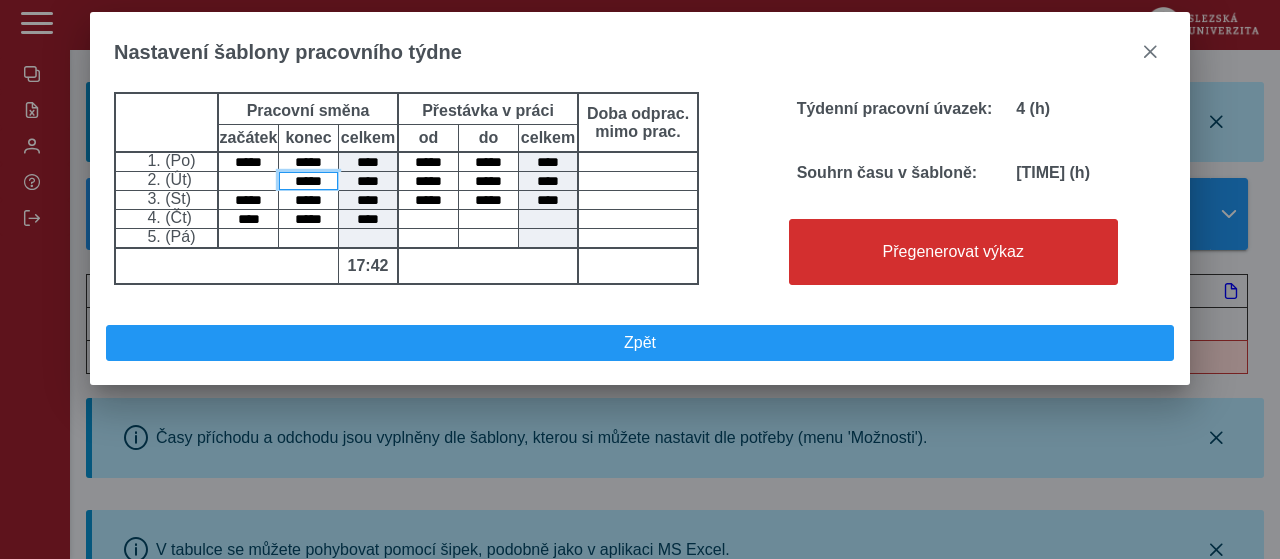 click on "*****" at bounding box center [308, 181] 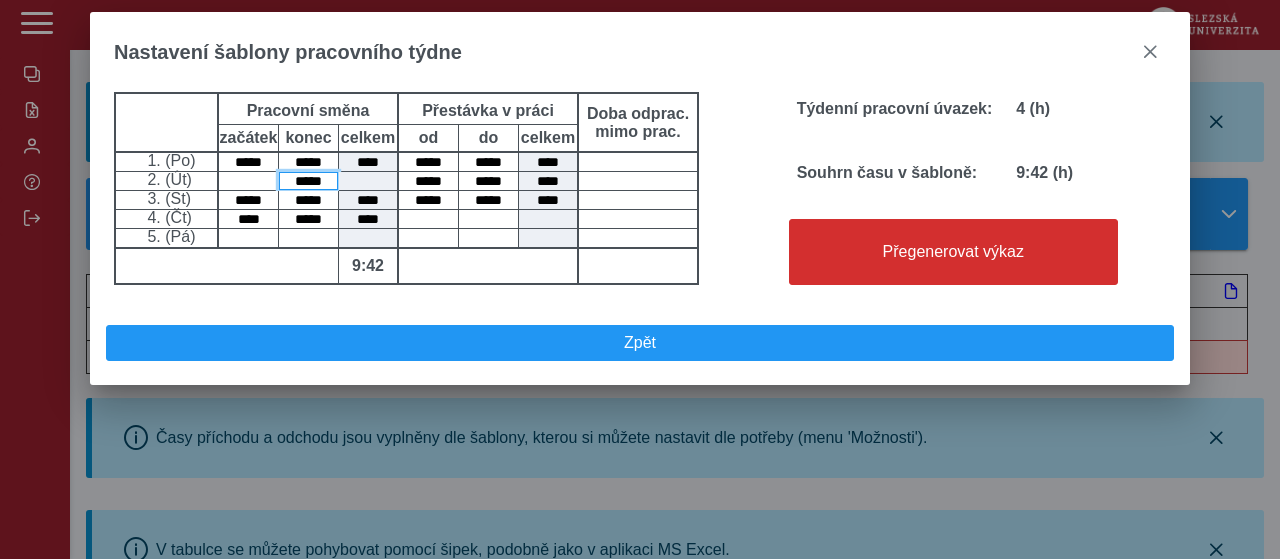 click on "*****" at bounding box center (308, 181) 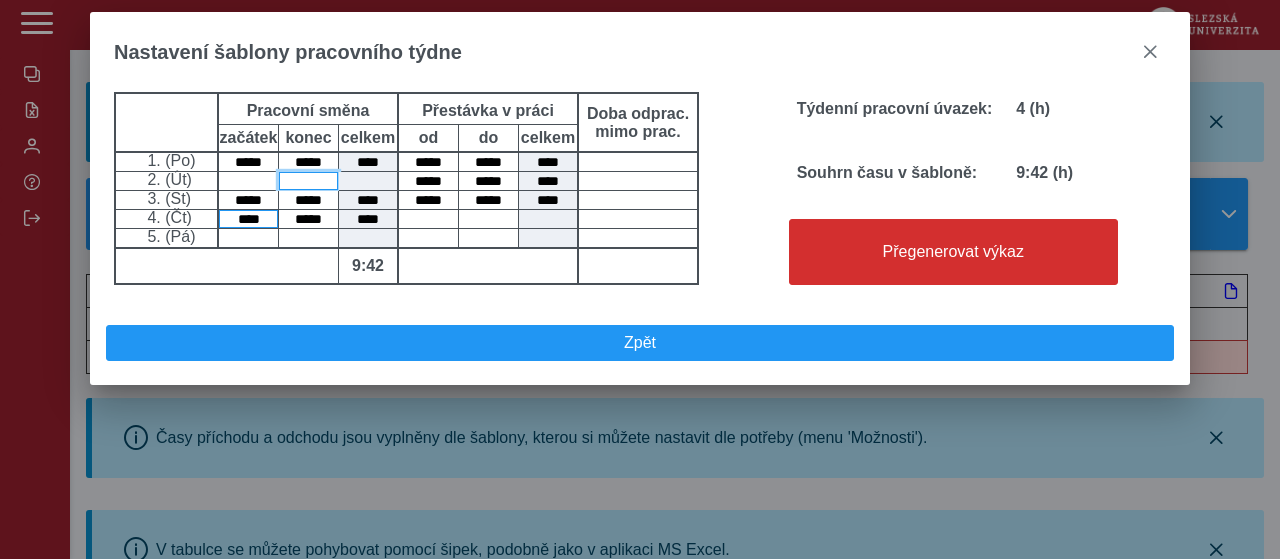 type 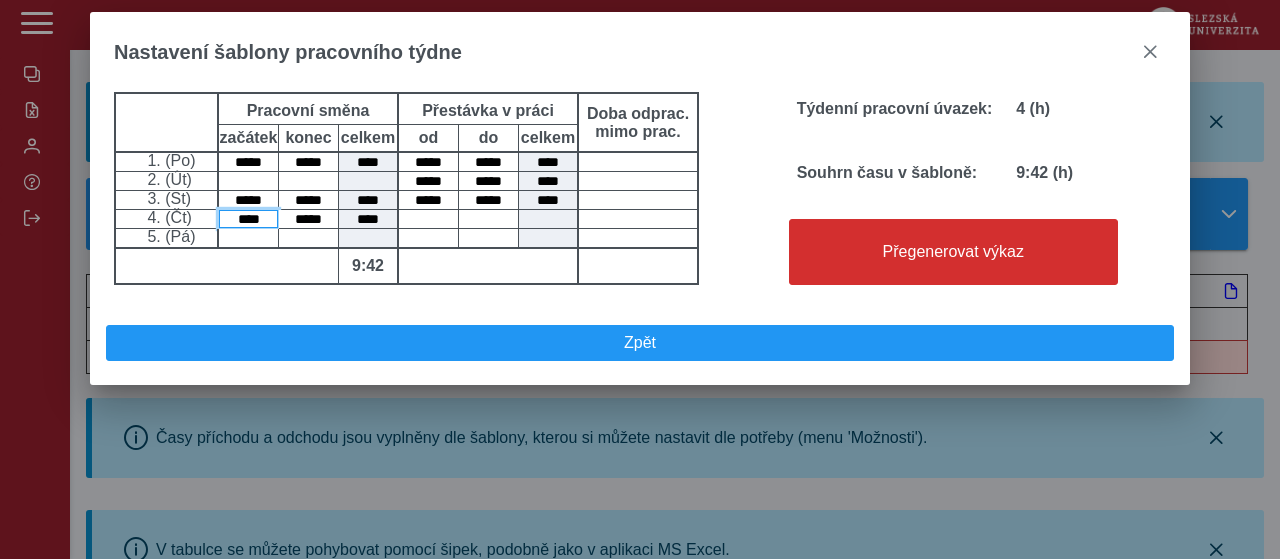 click on "****" at bounding box center [248, 219] 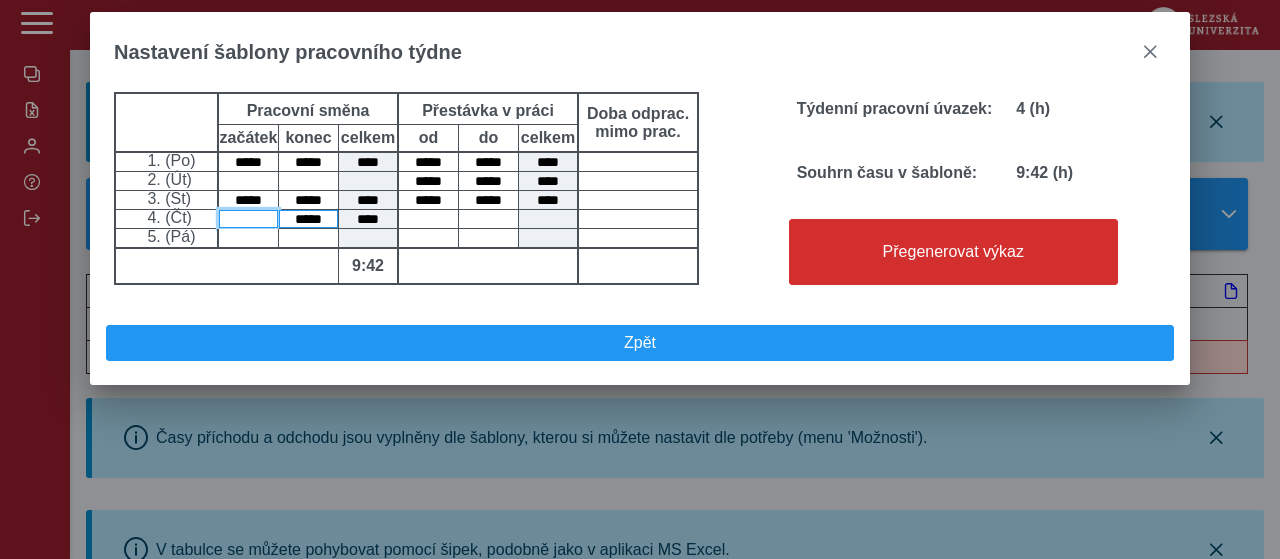 type 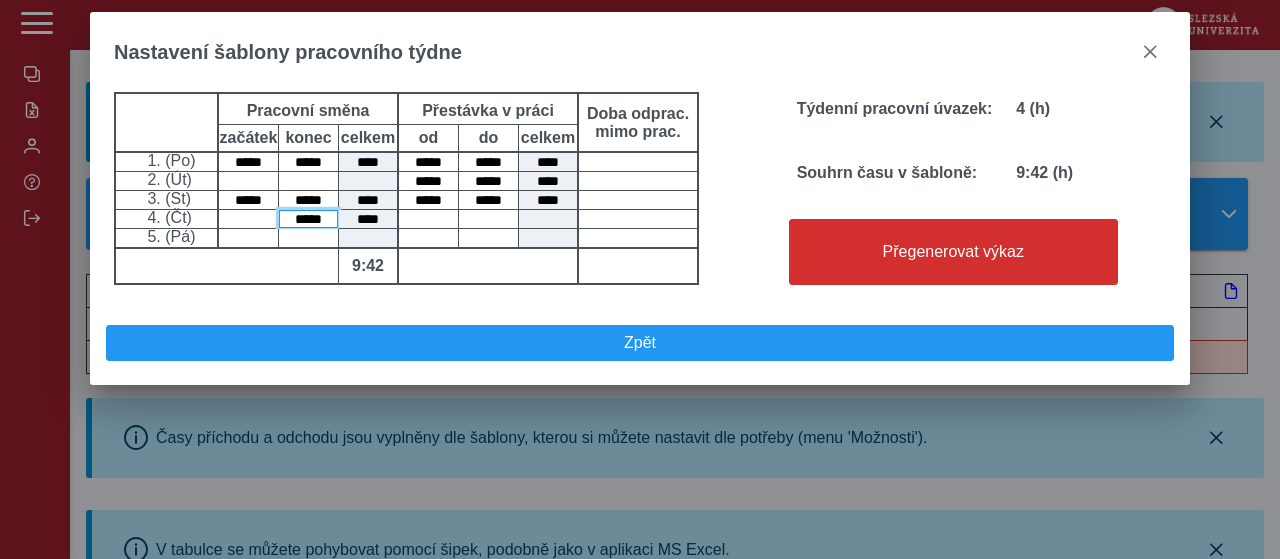 click on "*****" at bounding box center [308, 219] 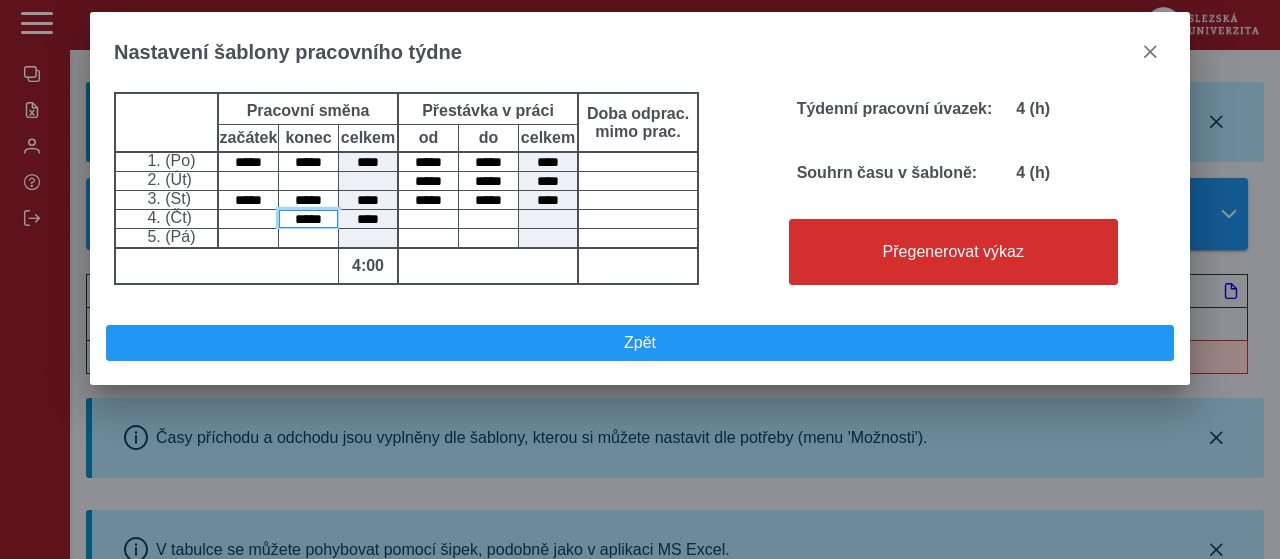 type 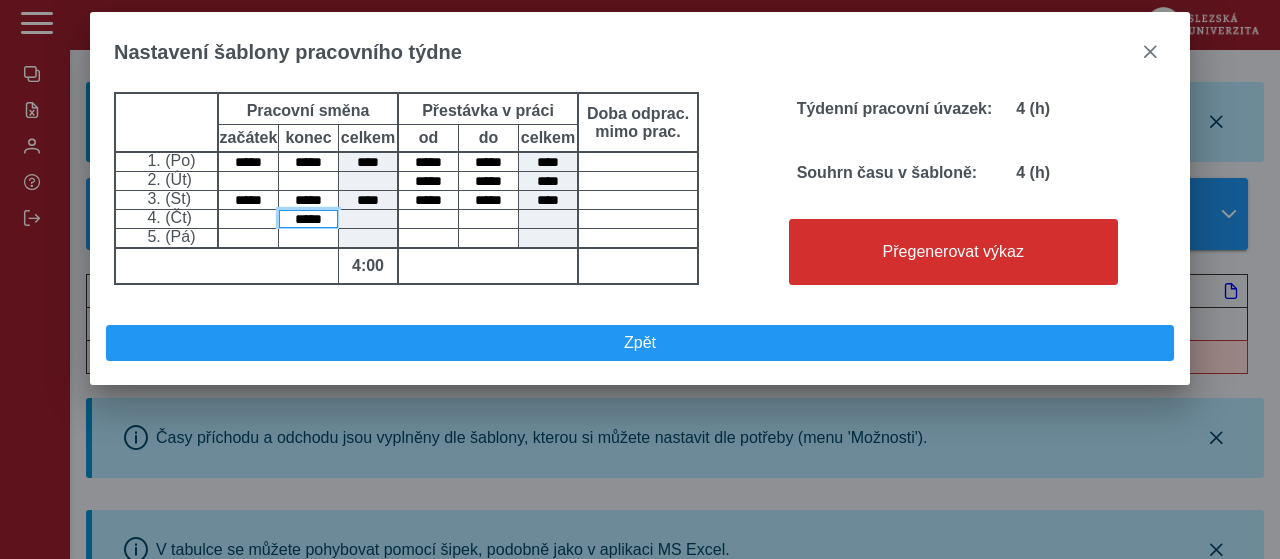 click on "*****" at bounding box center (308, 219) 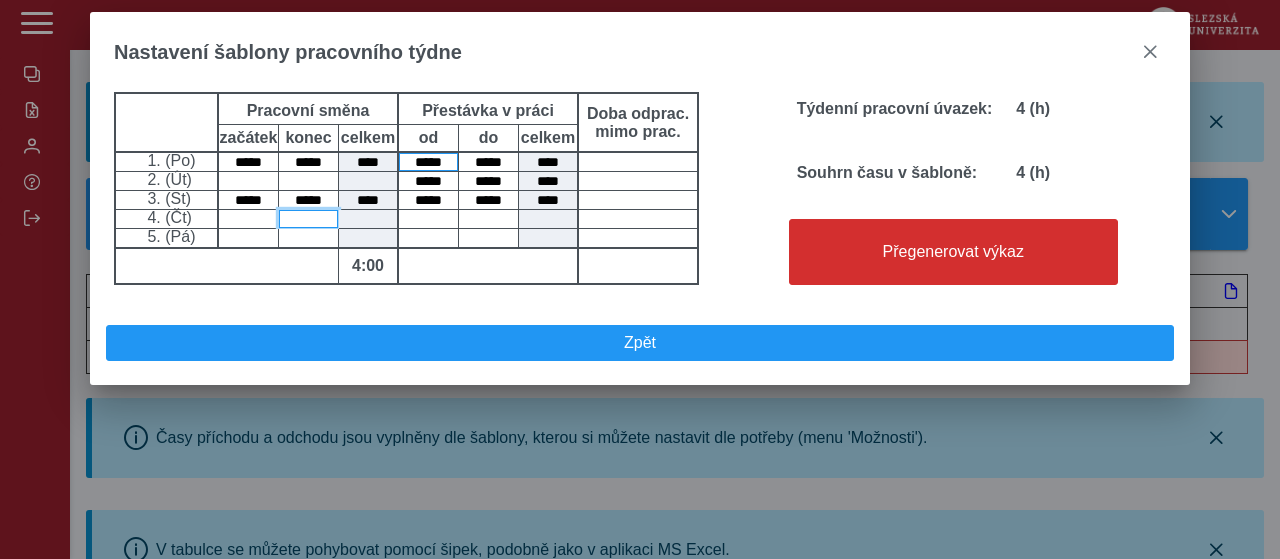 type 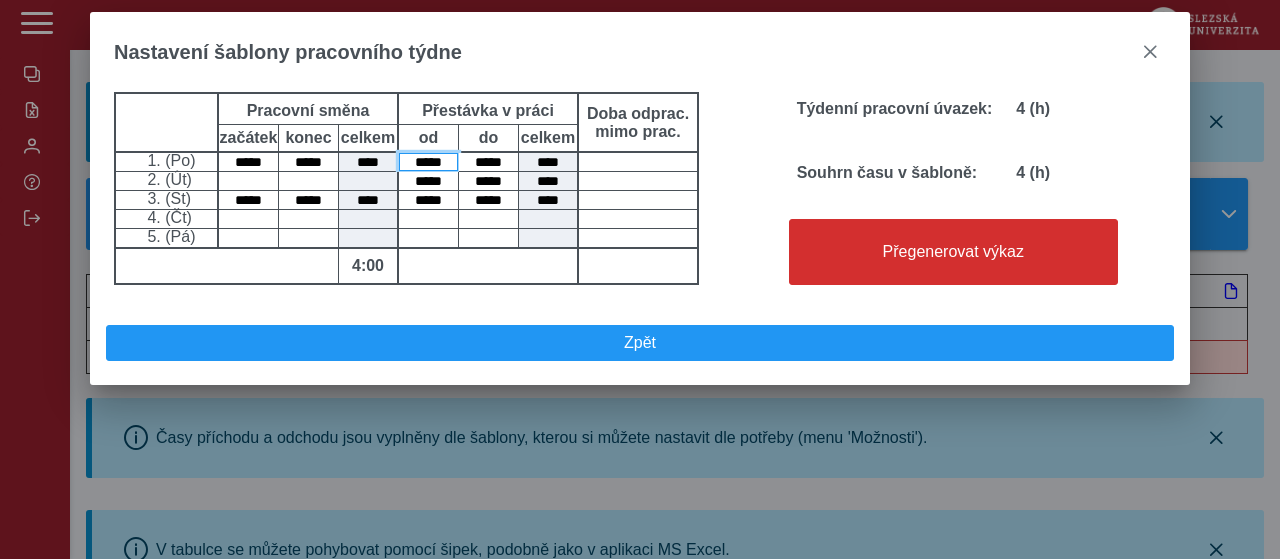 click on "*****" at bounding box center (428, 162) 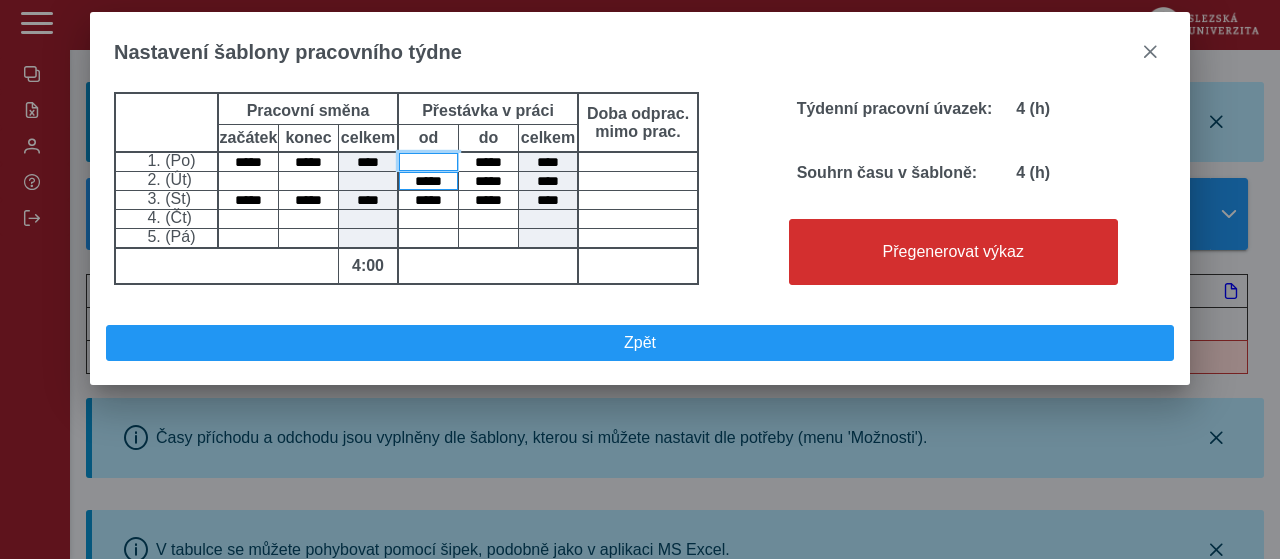 type 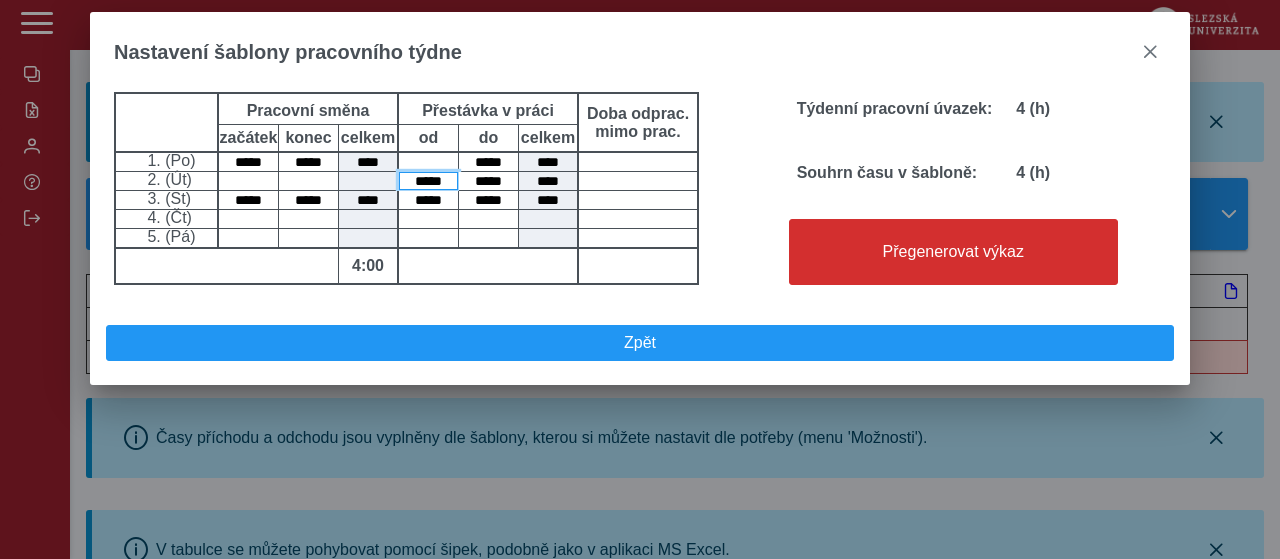 click on "*****" at bounding box center (428, 181) 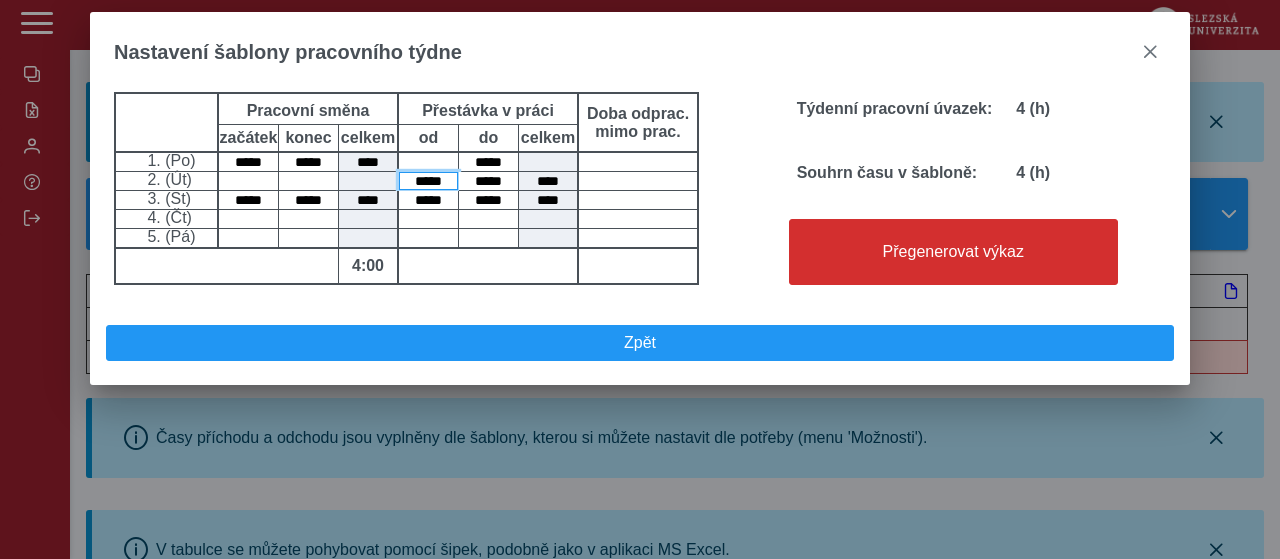 click on "*****" at bounding box center [428, 181] 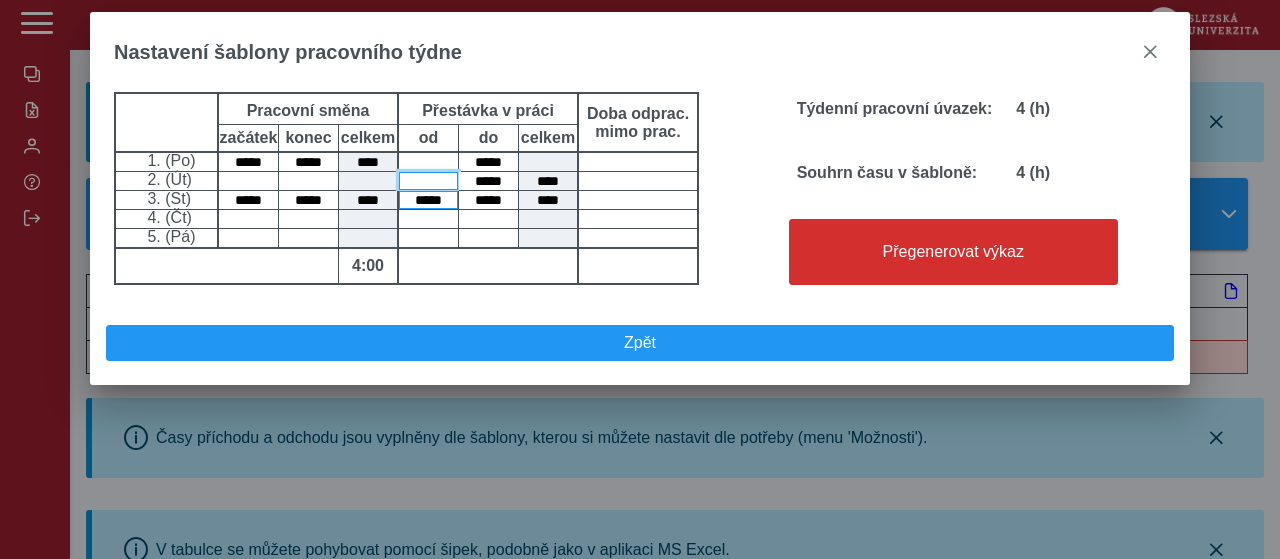 type 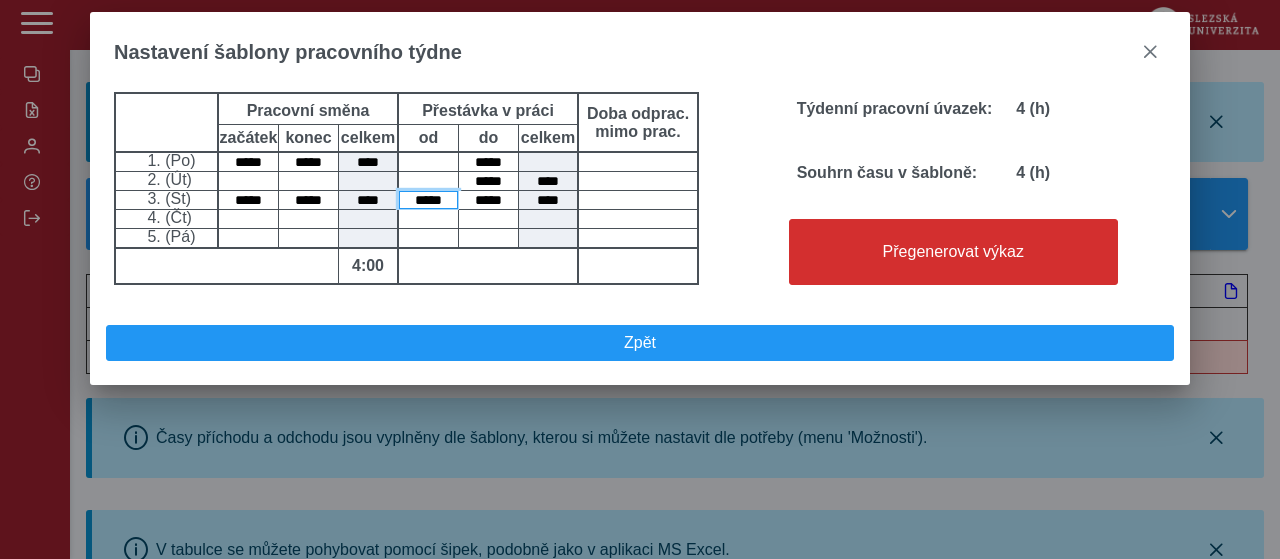 click on "*****" at bounding box center (428, 200) 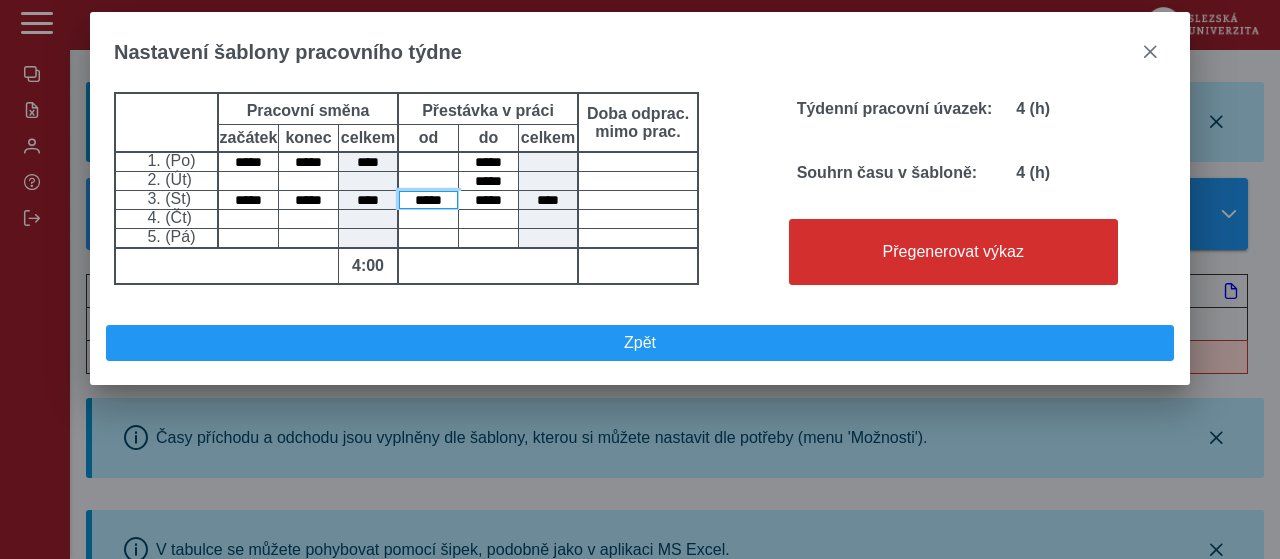 click on "*****" at bounding box center (428, 200) 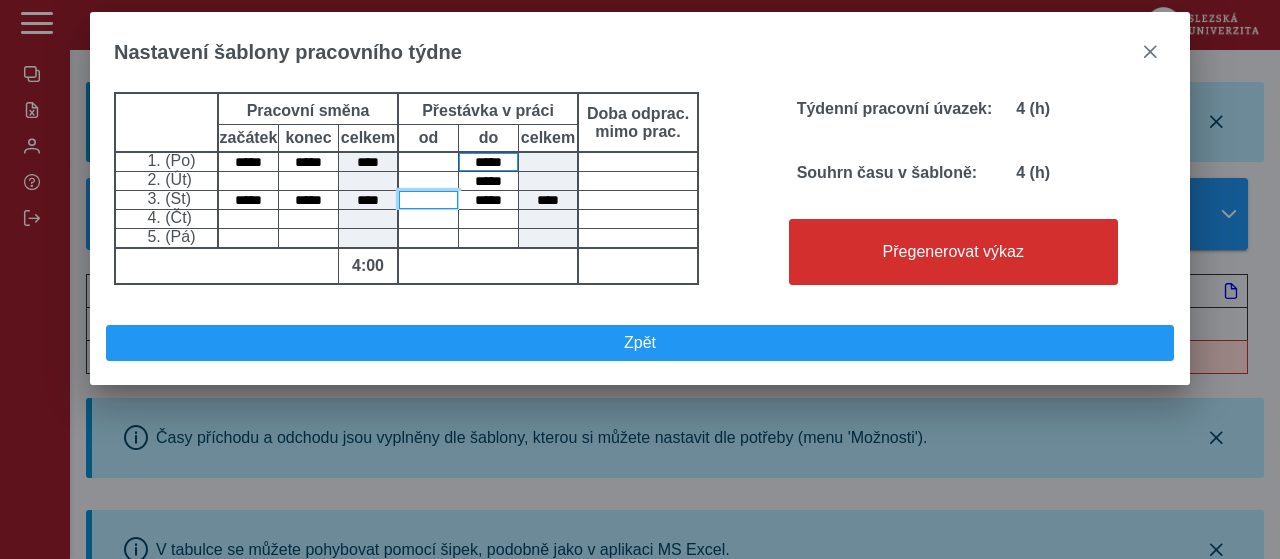 type 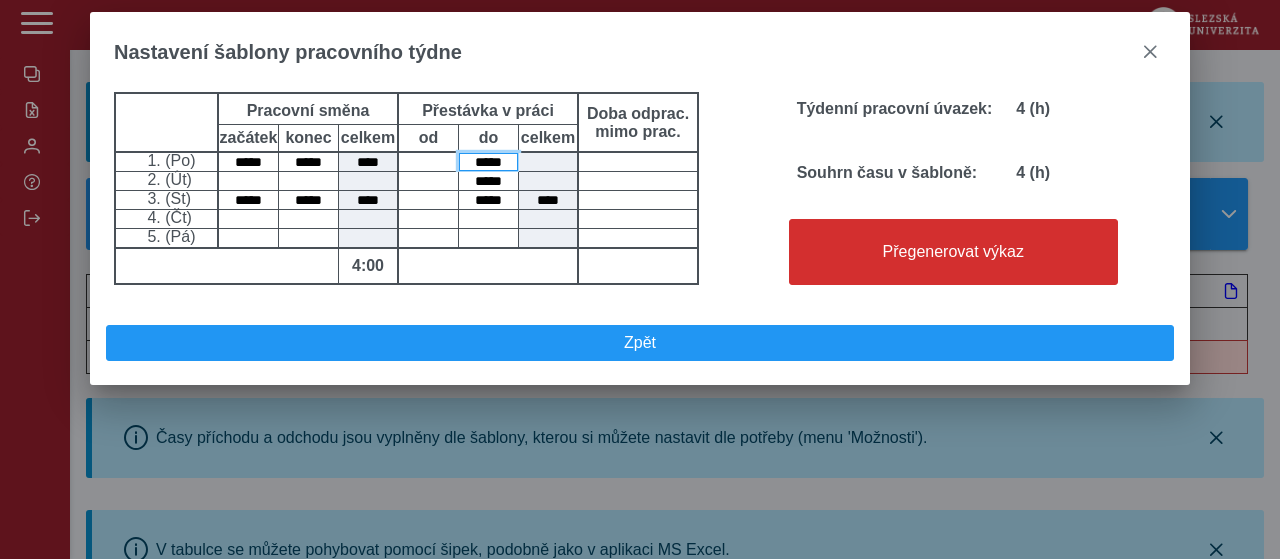 click on "*****" at bounding box center (488, 162) 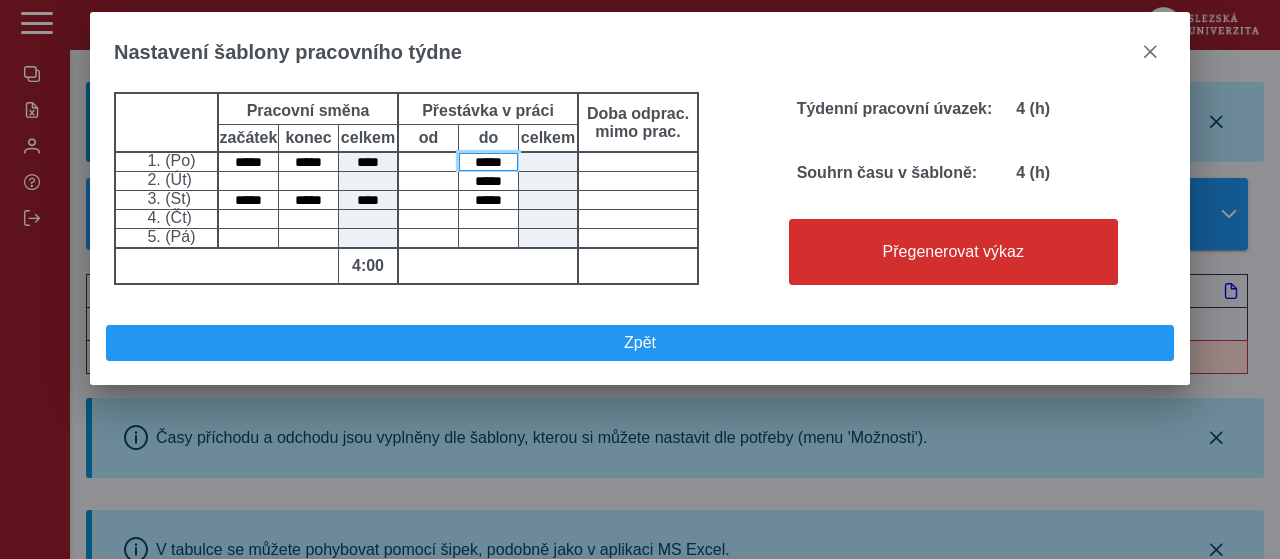 click on "*****" at bounding box center (488, 162) 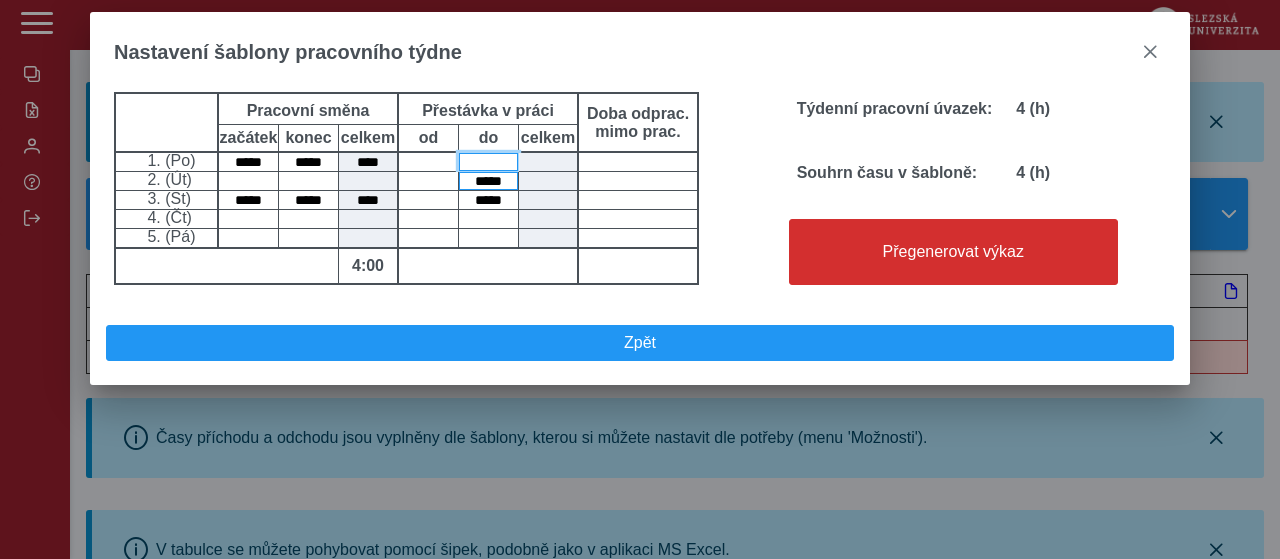 type 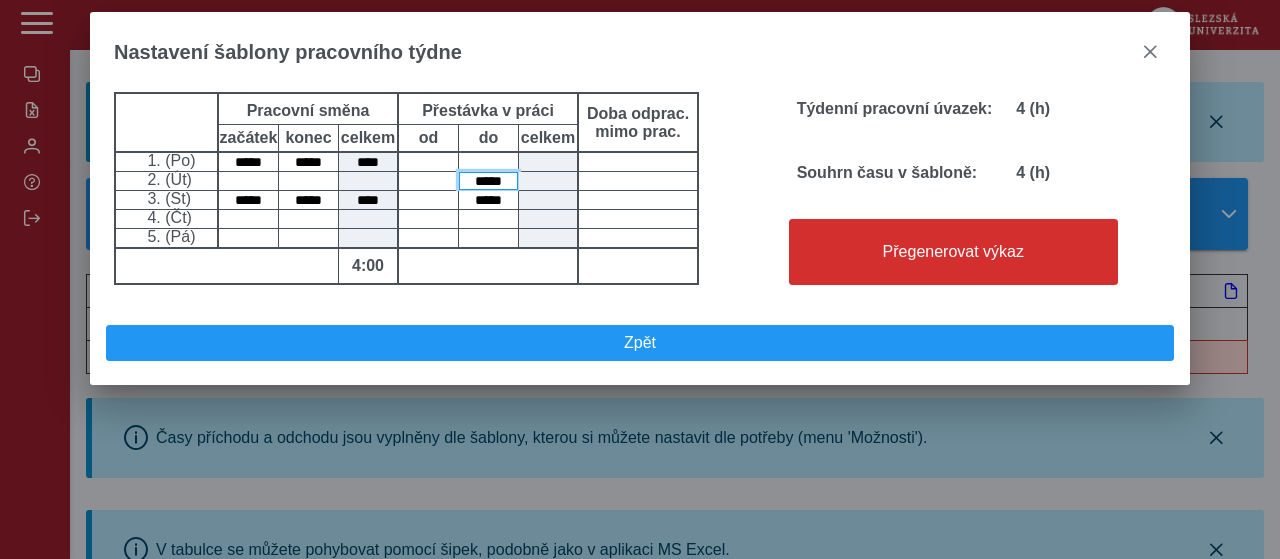 click on "*****" at bounding box center (488, 181) 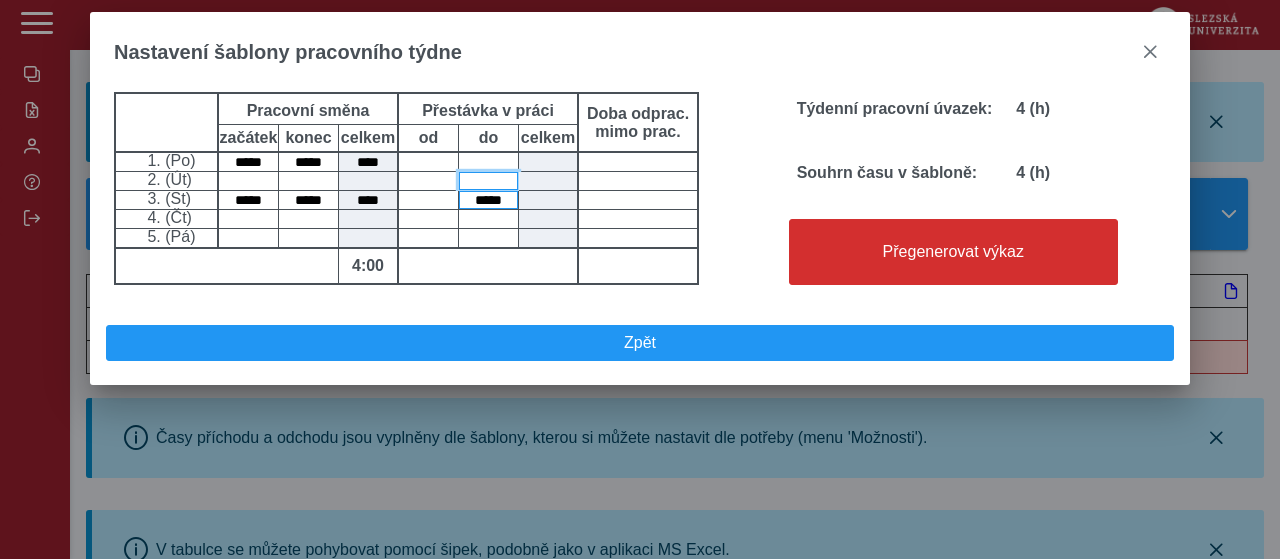 type 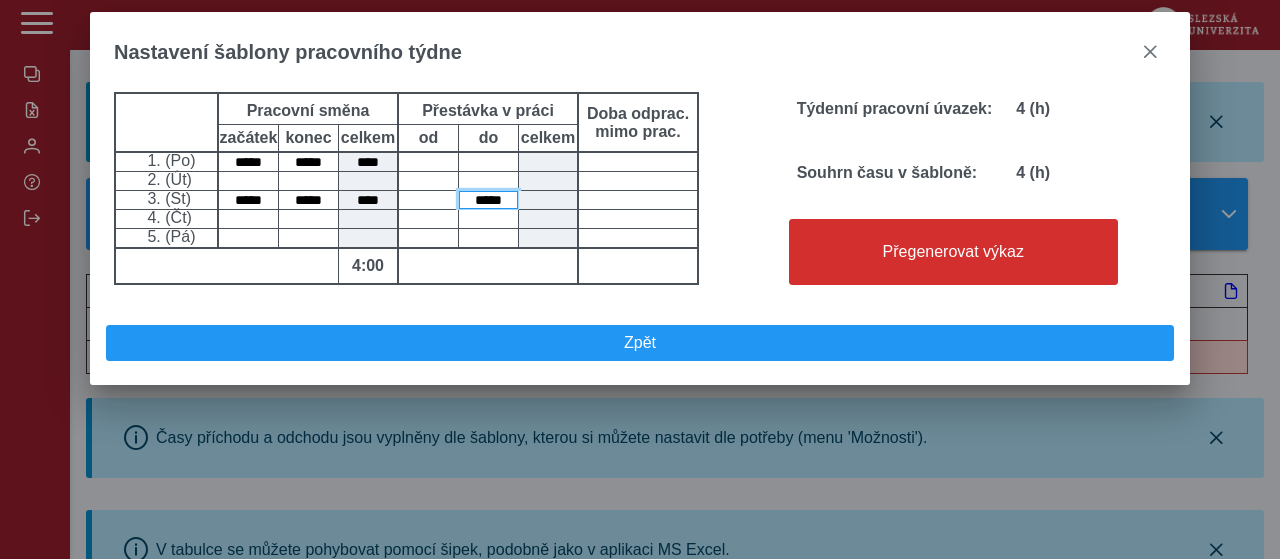 click on "*****" at bounding box center (488, 200) 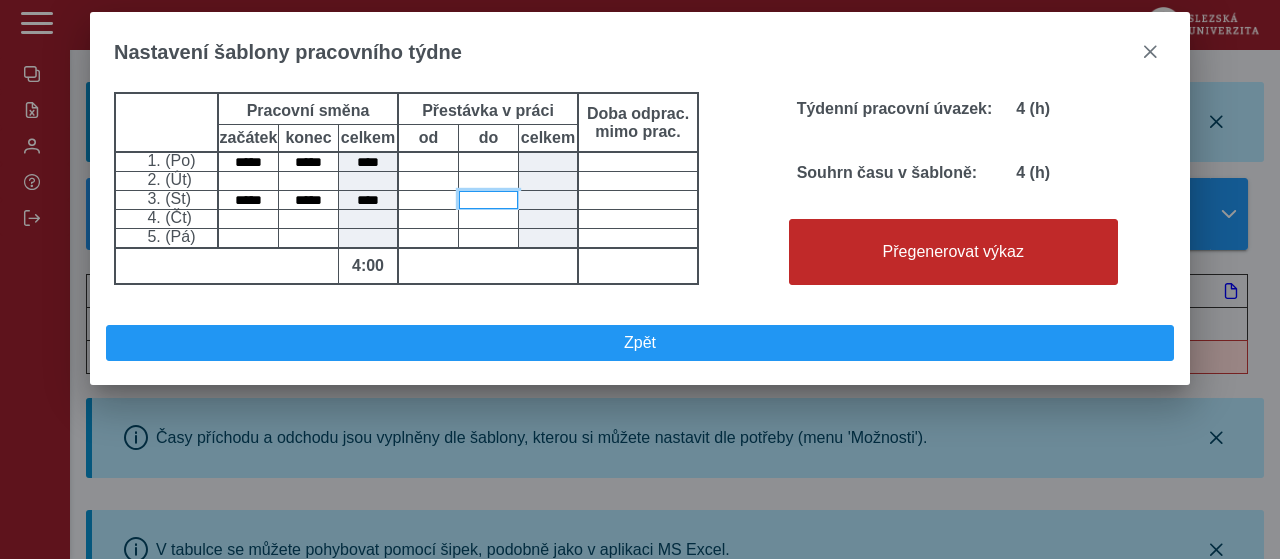 type 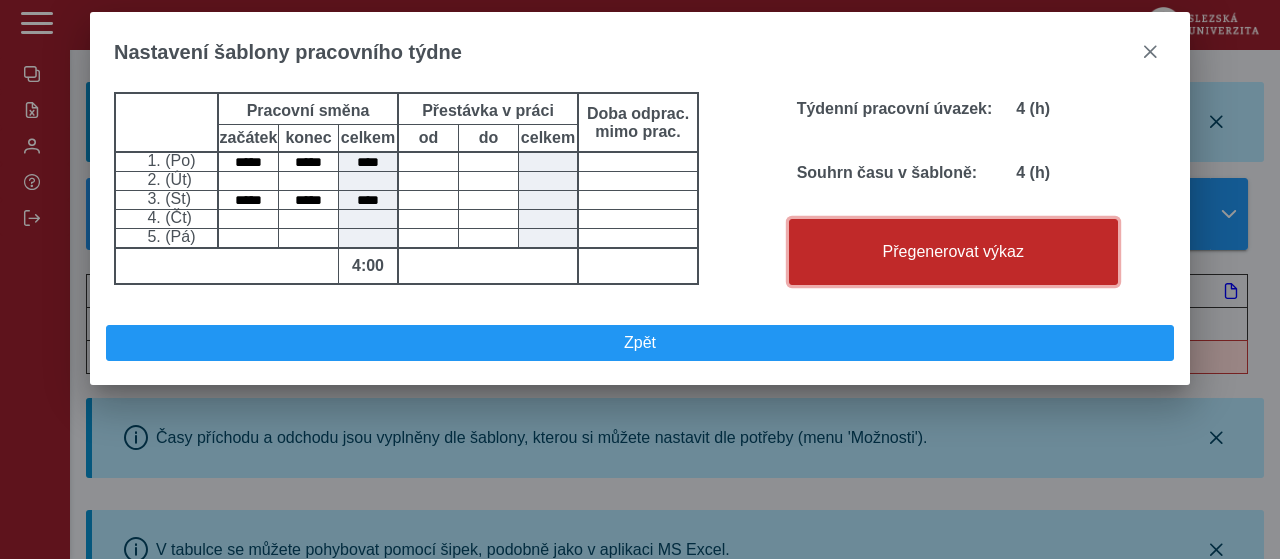 click on "Přegenerovat výkaz" at bounding box center (953, 252) 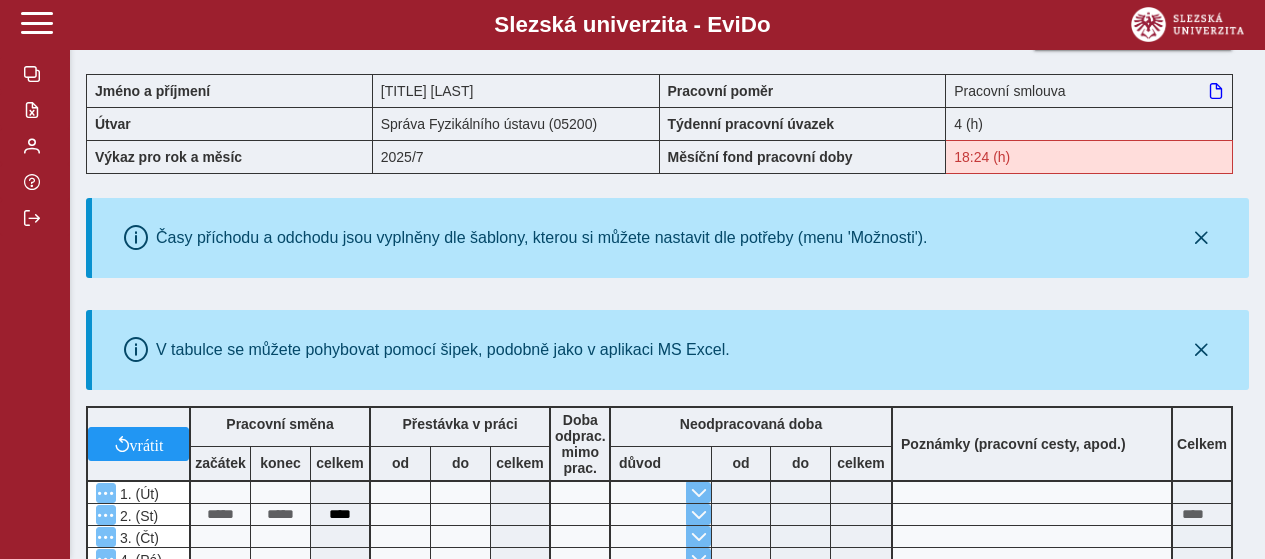 scroll, scrollTop: 0, scrollLeft: 0, axis: both 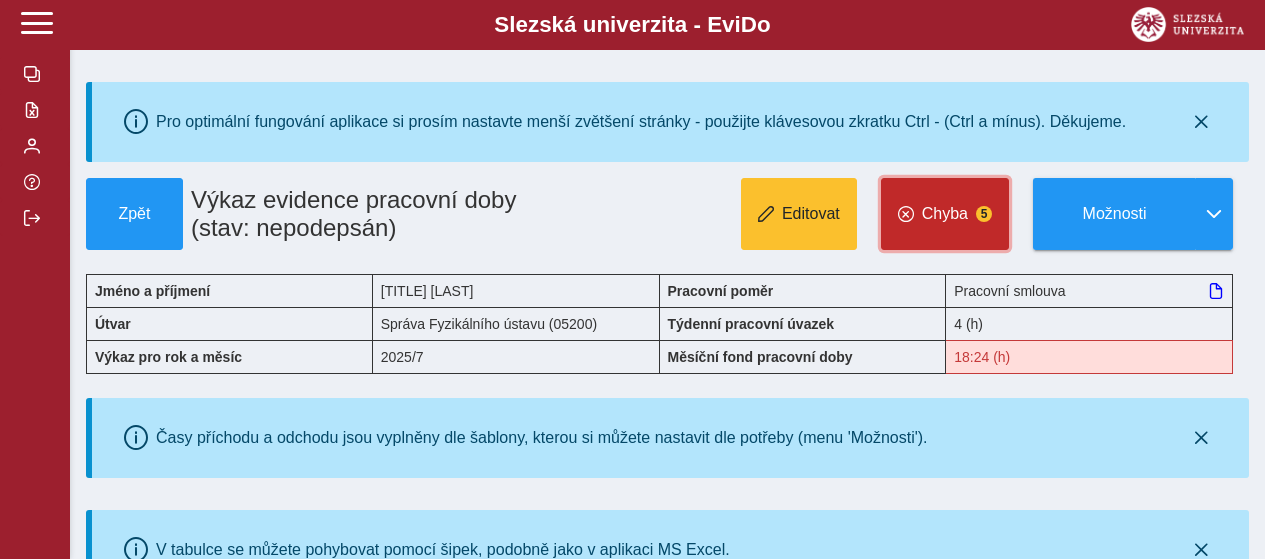 click on "Chyba" at bounding box center [945, 214] 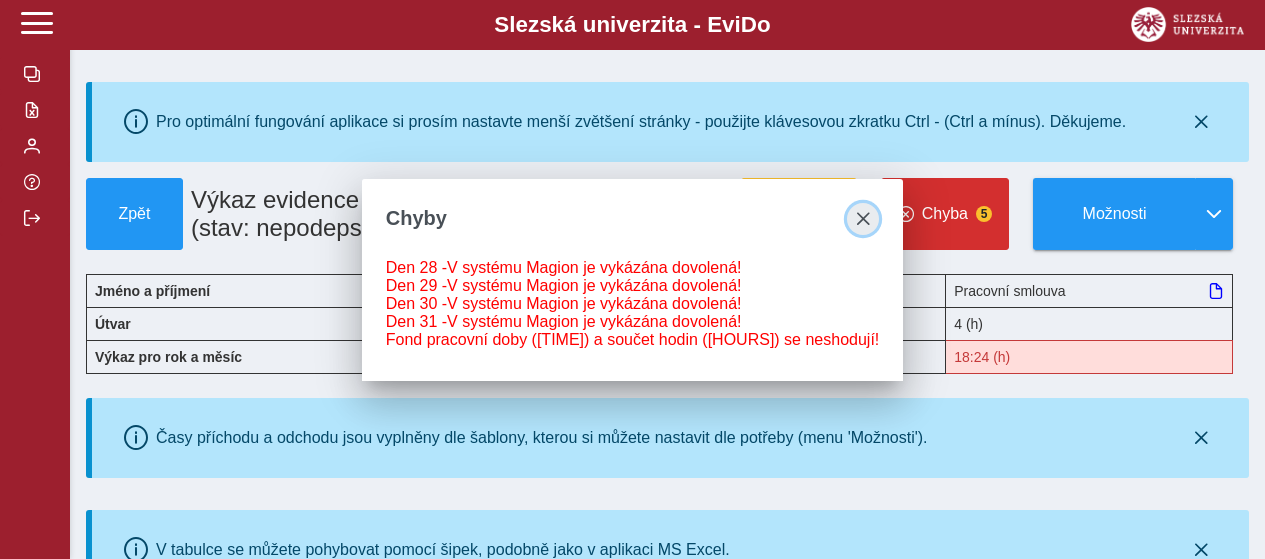 click at bounding box center (863, 219) 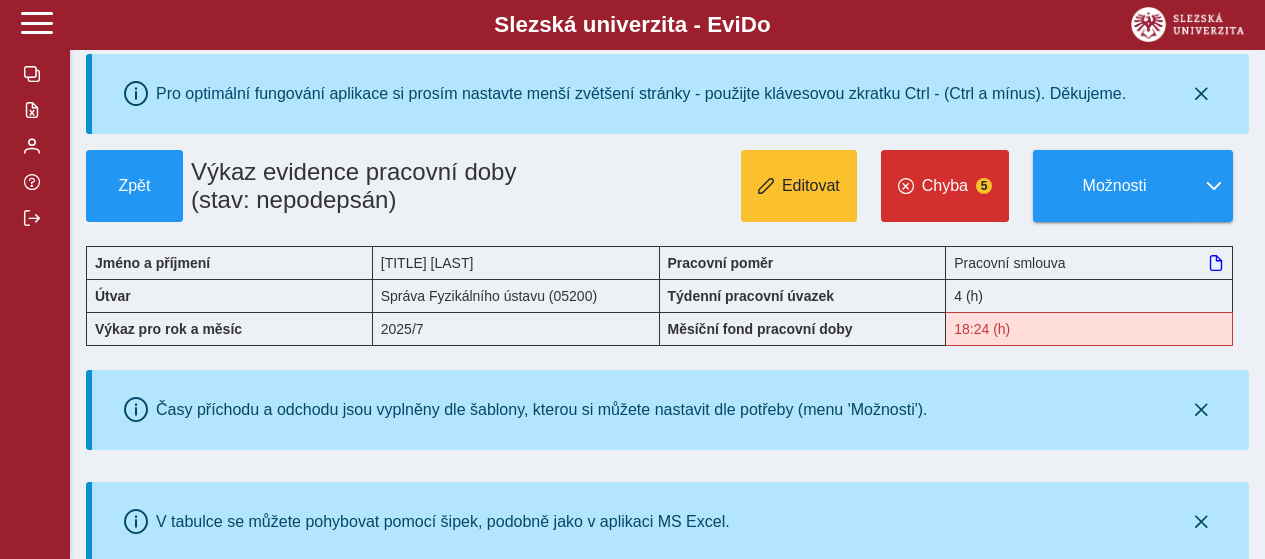 scroll, scrollTop: 0, scrollLeft: 0, axis: both 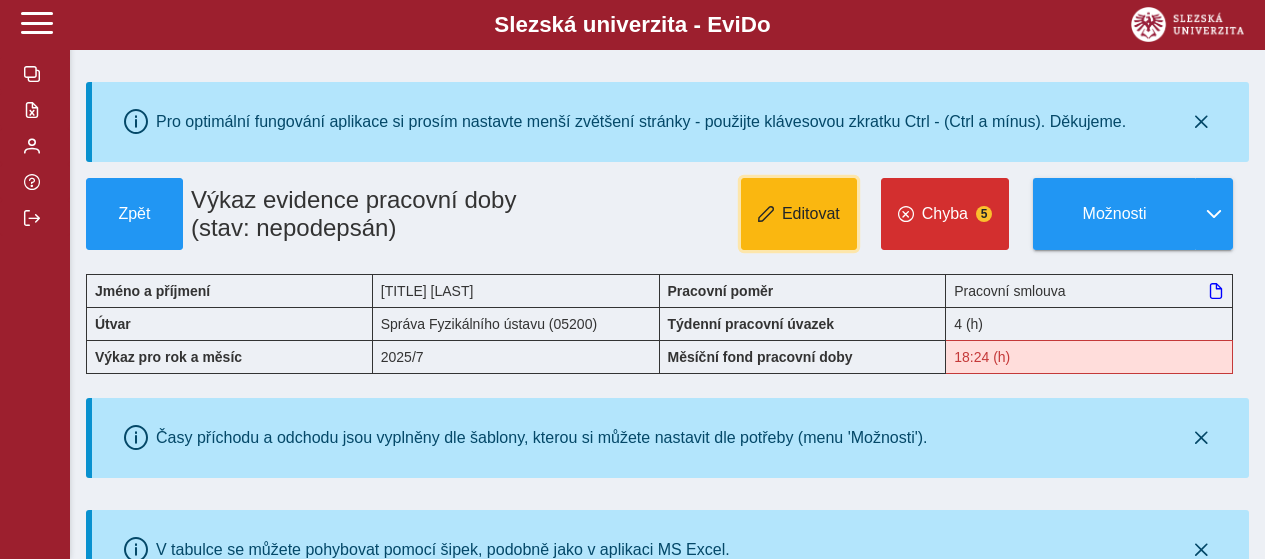 click on "Editovat" at bounding box center (811, 214) 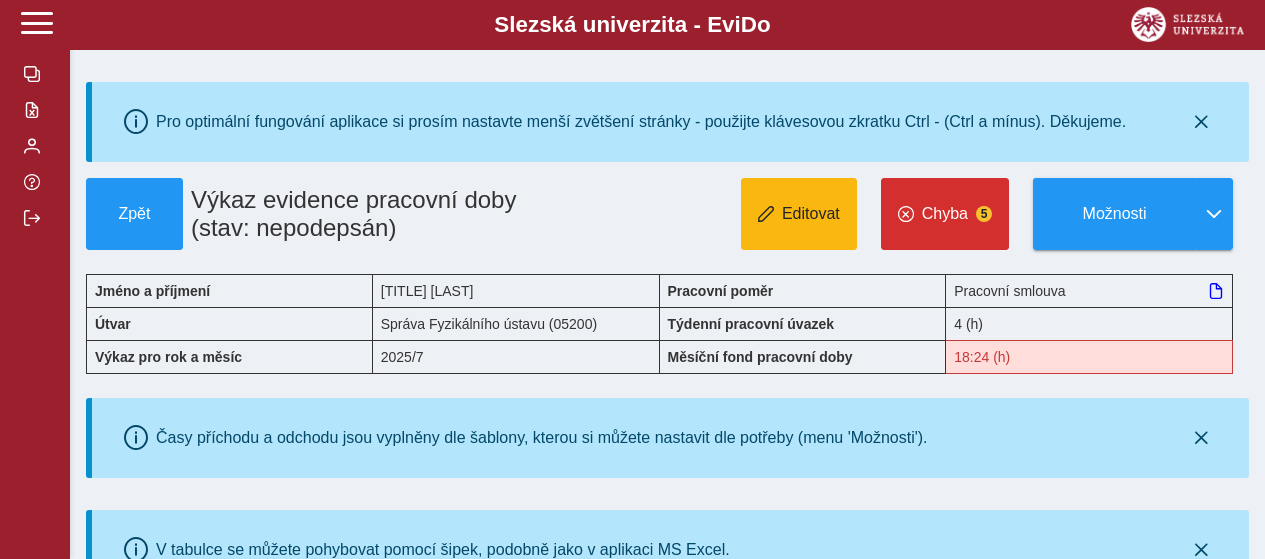 type 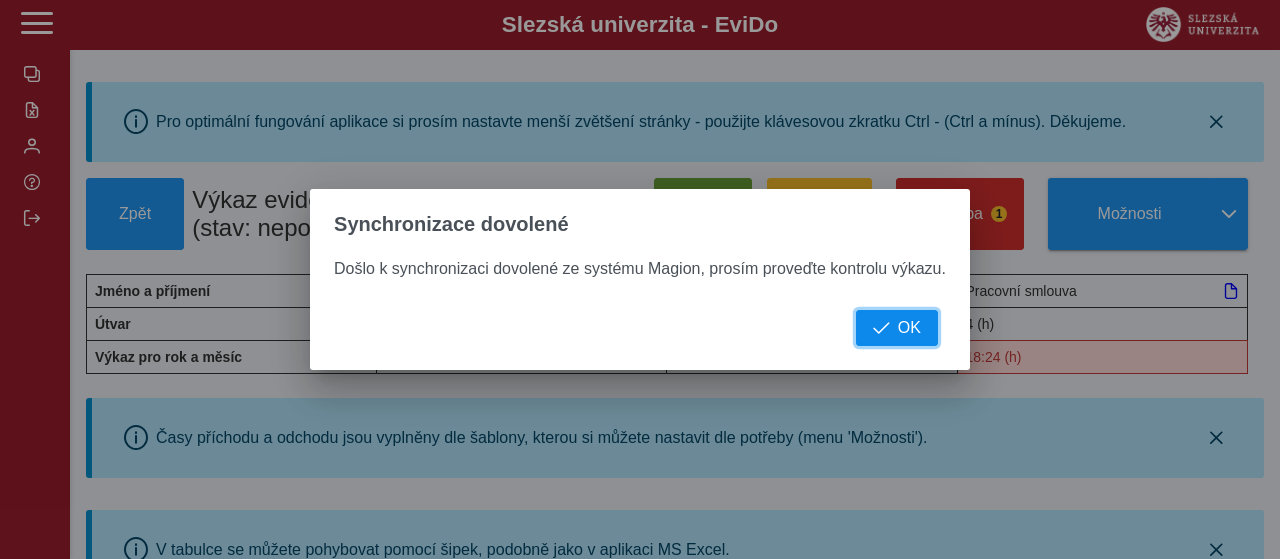 click at bounding box center (881, 328) 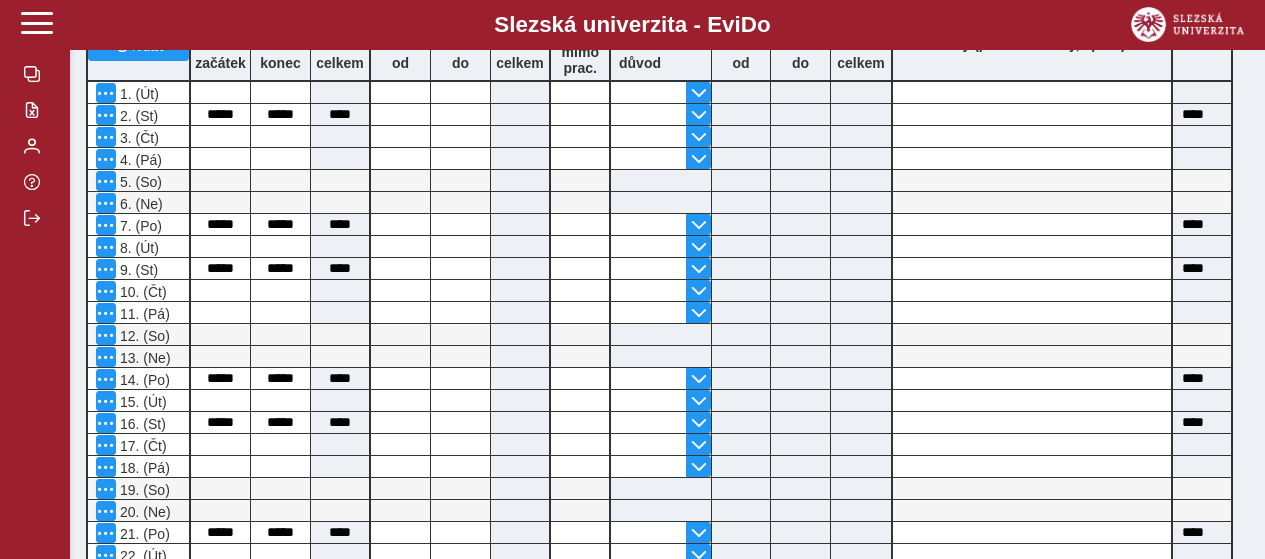 scroll, scrollTop: 700, scrollLeft: 0, axis: vertical 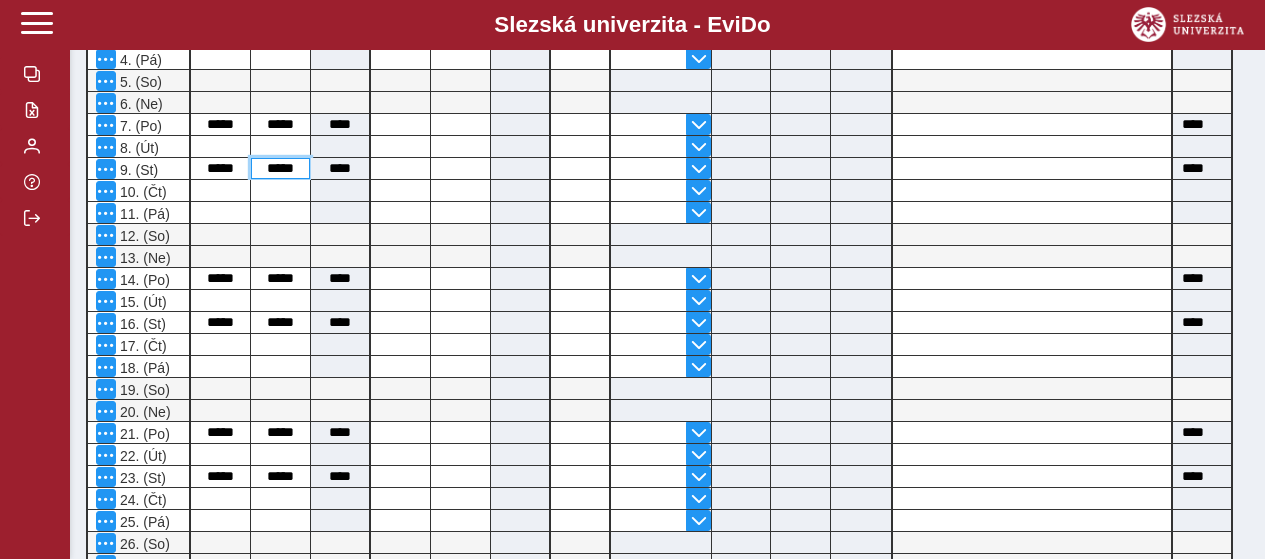 click on "*****" at bounding box center [280, 168] 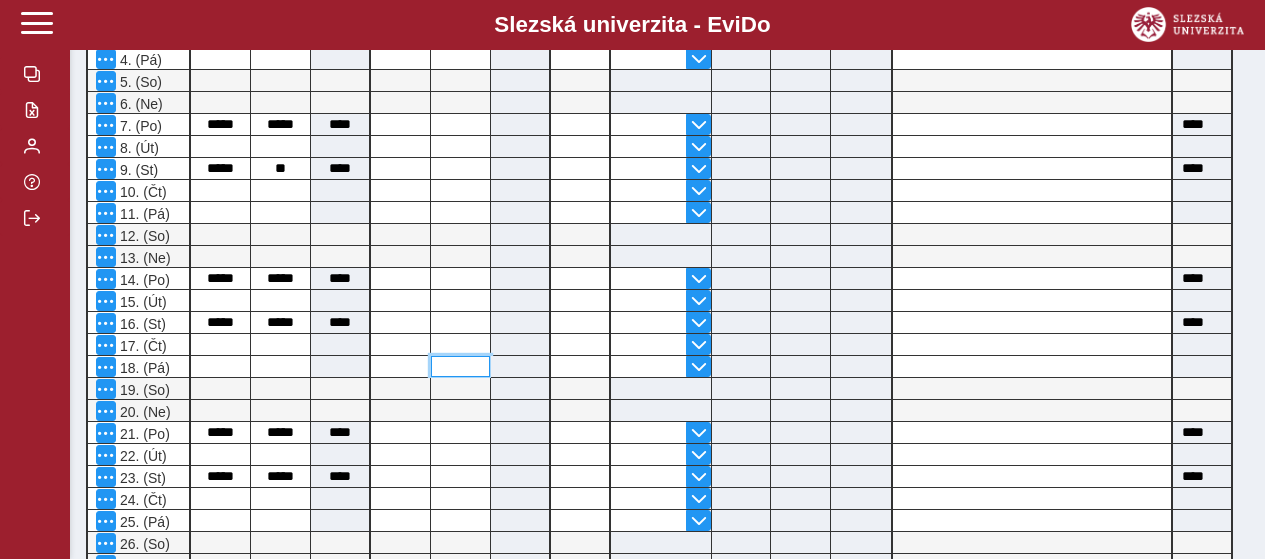 click at bounding box center [460, 366] 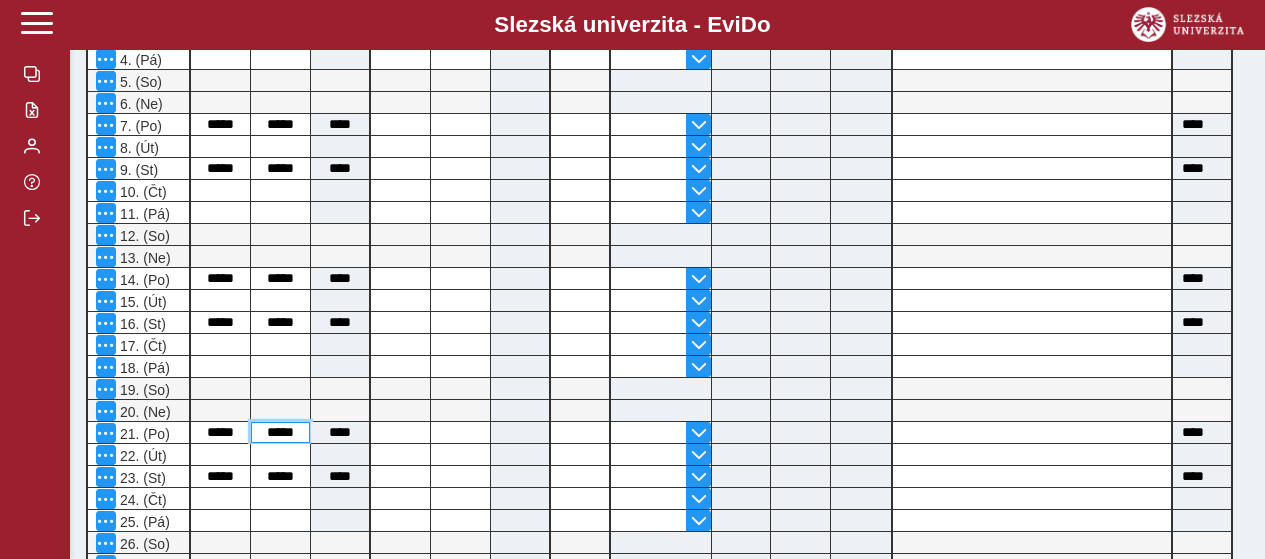 click on "*****" at bounding box center (280, 432) 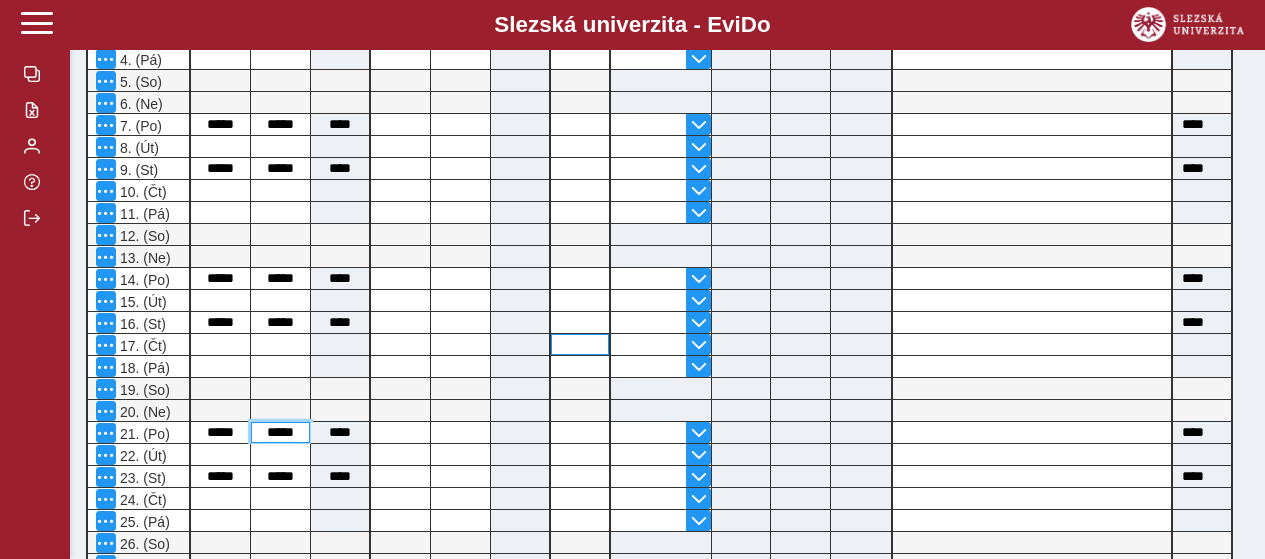 type on "*****" 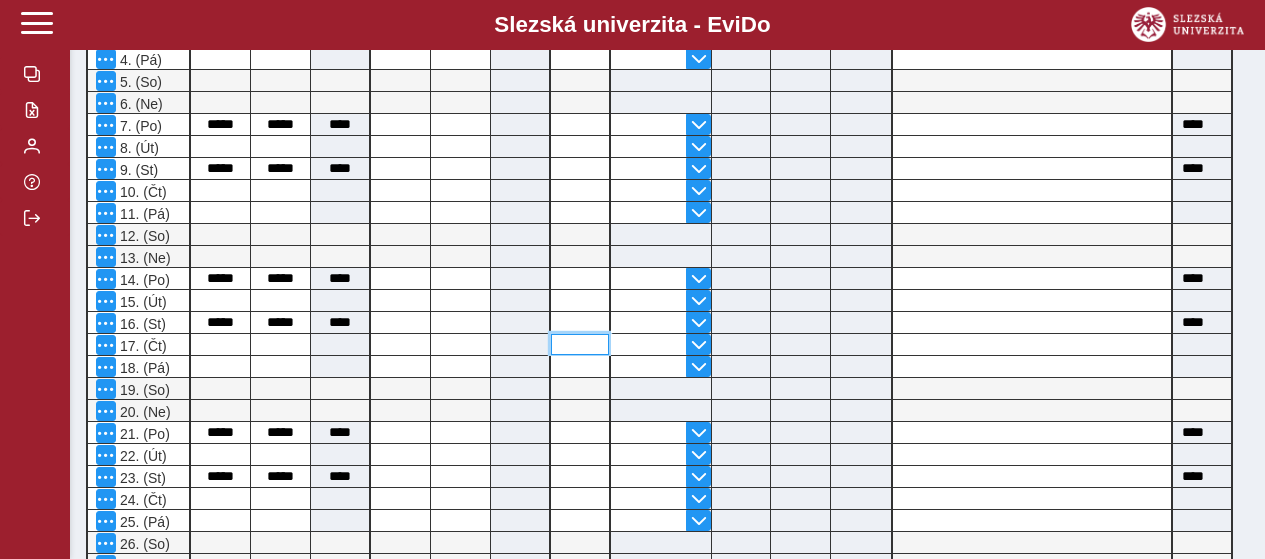click at bounding box center (580, 344) 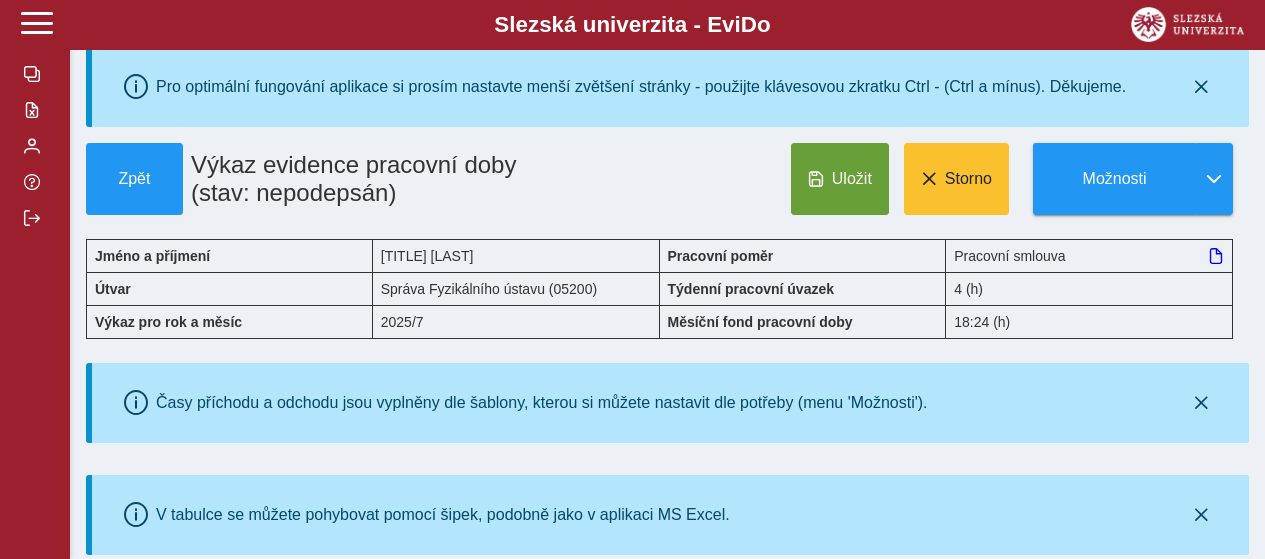 scroll, scrollTop: 0, scrollLeft: 0, axis: both 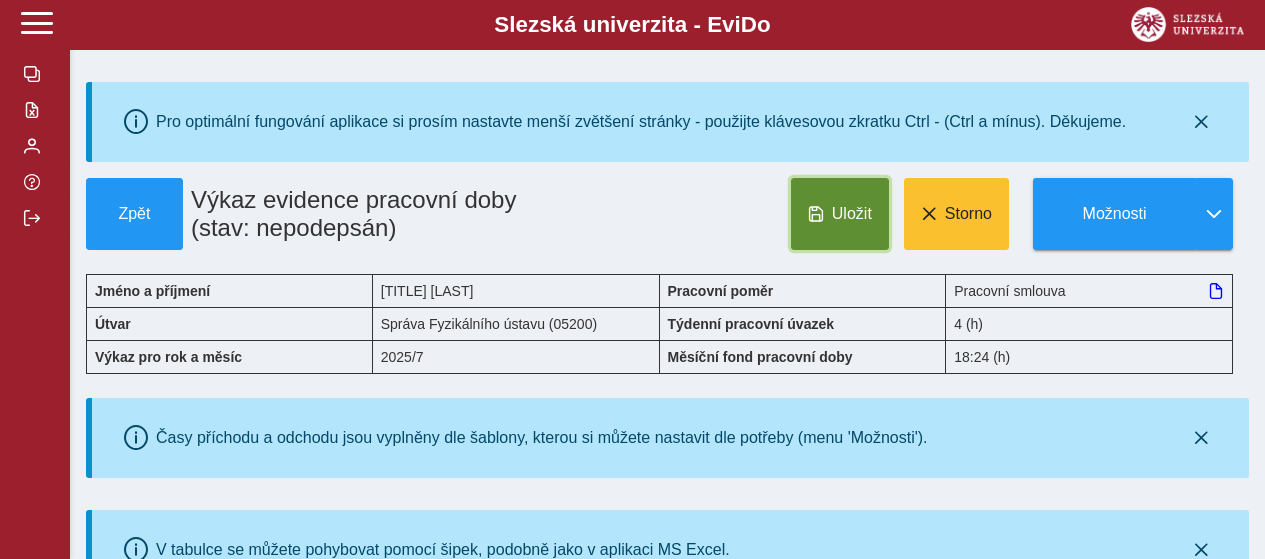 click on "Uložit" at bounding box center [840, 214] 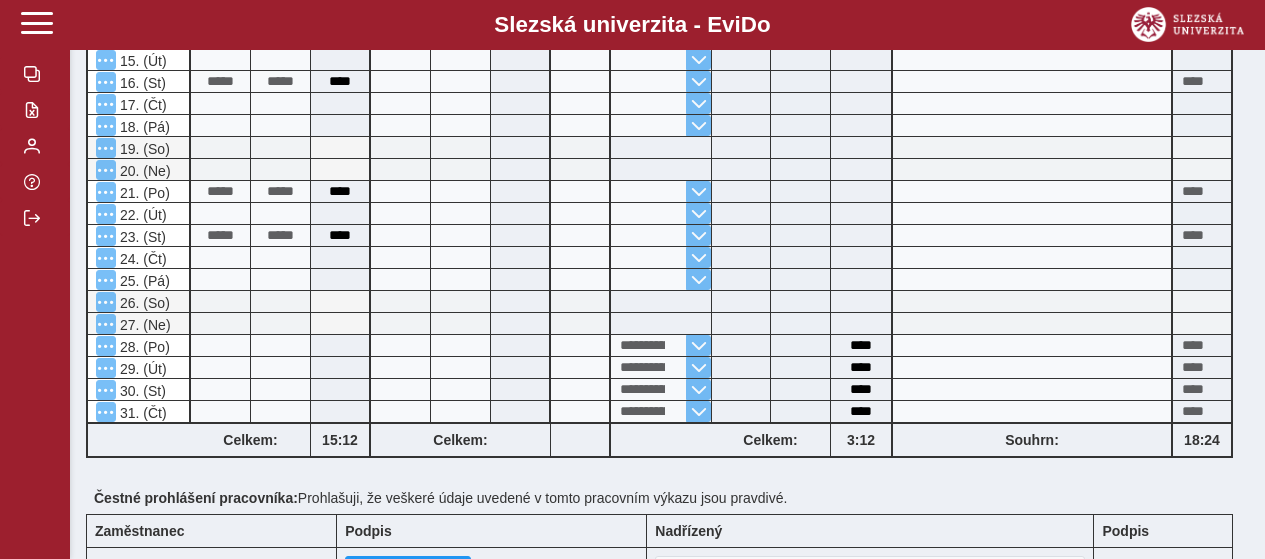 scroll, scrollTop: 1100, scrollLeft: 0, axis: vertical 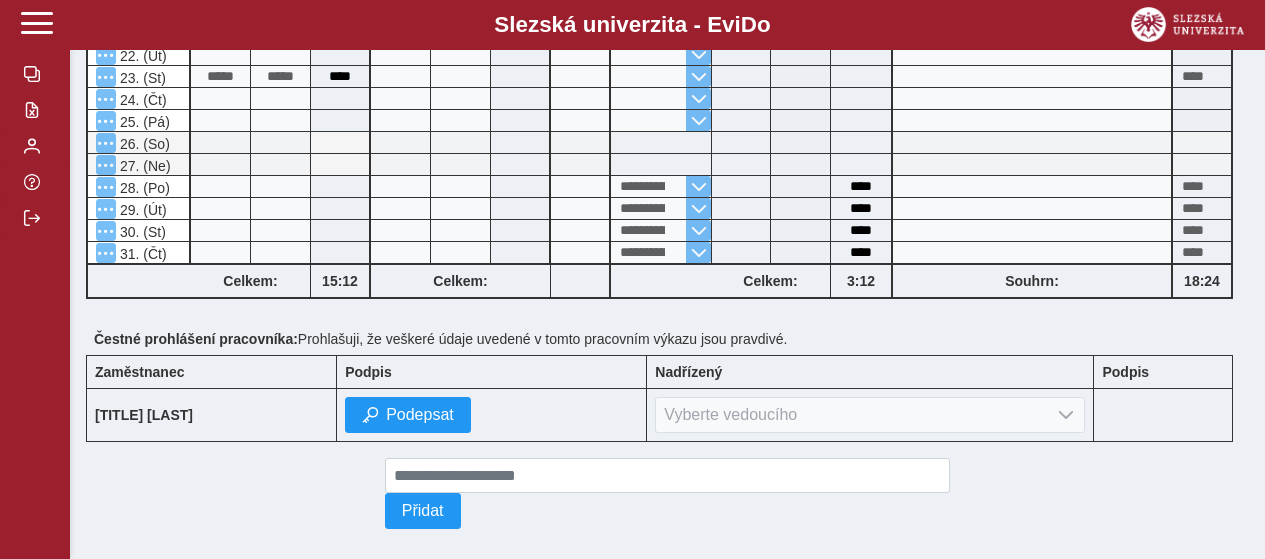 click on "Vyberte vedoucího" at bounding box center [870, 415] 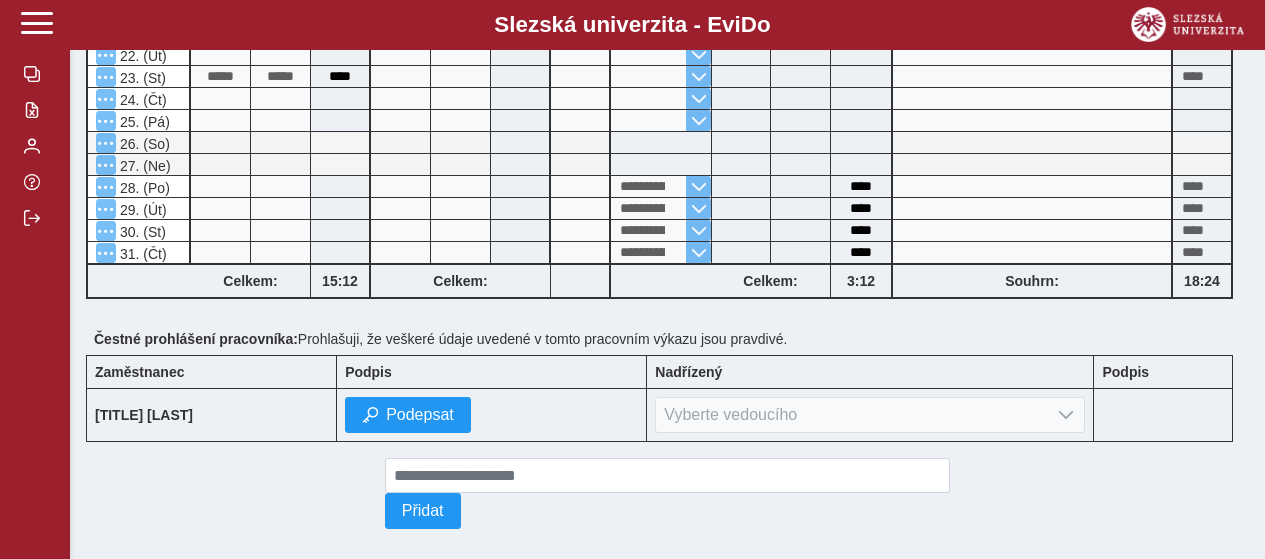 click on "Vyberte vedoucího" at bounding box center (870, 415) 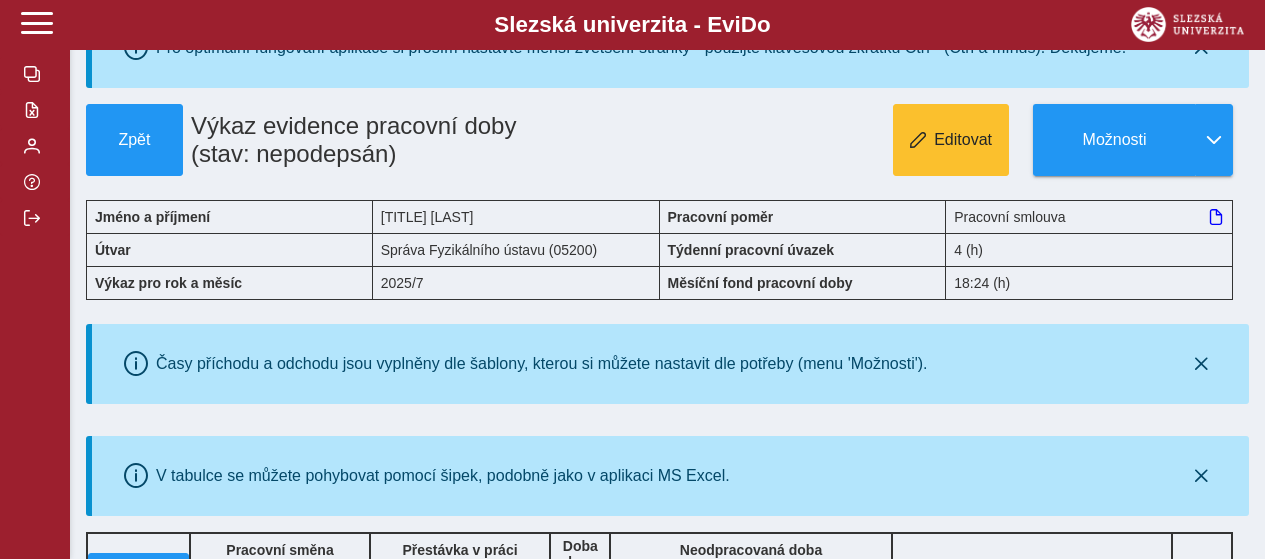 scroll, scrollTop: 0, scrollLeft: 0, axis: both 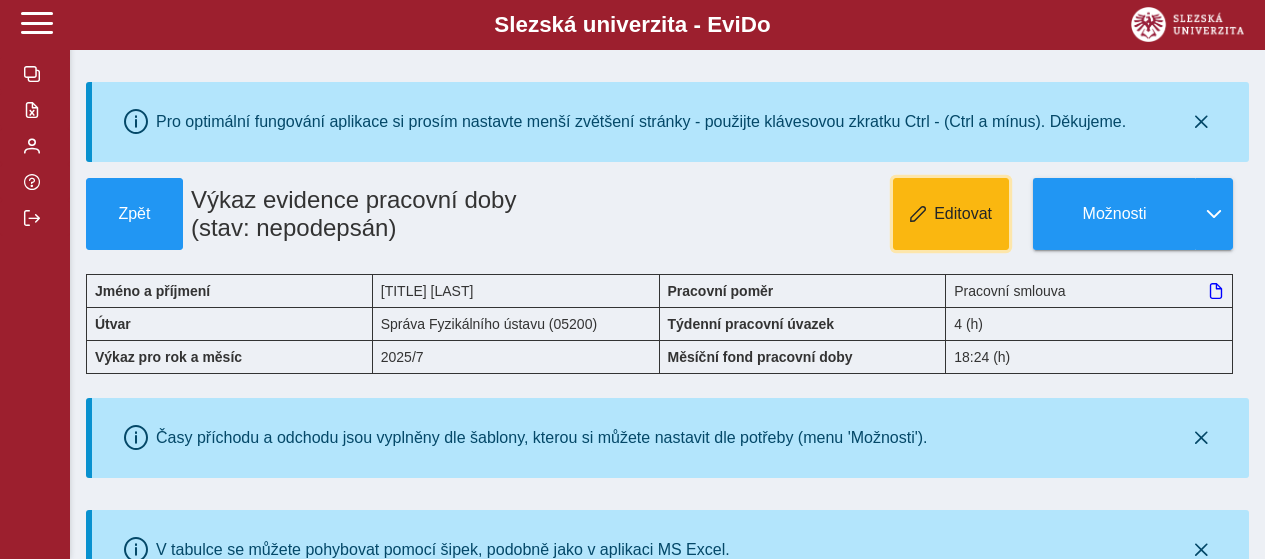click on "Editovat" at bounding box center (963, 214) 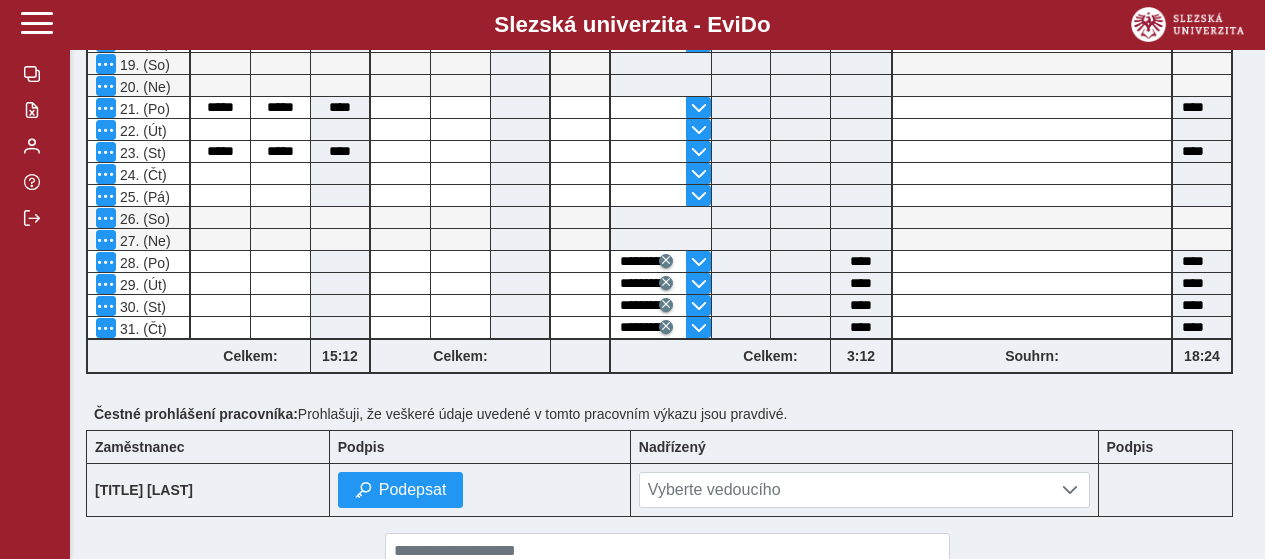 scroll, scrollTop: 1100, scrollLeft: 0, axis: vertical 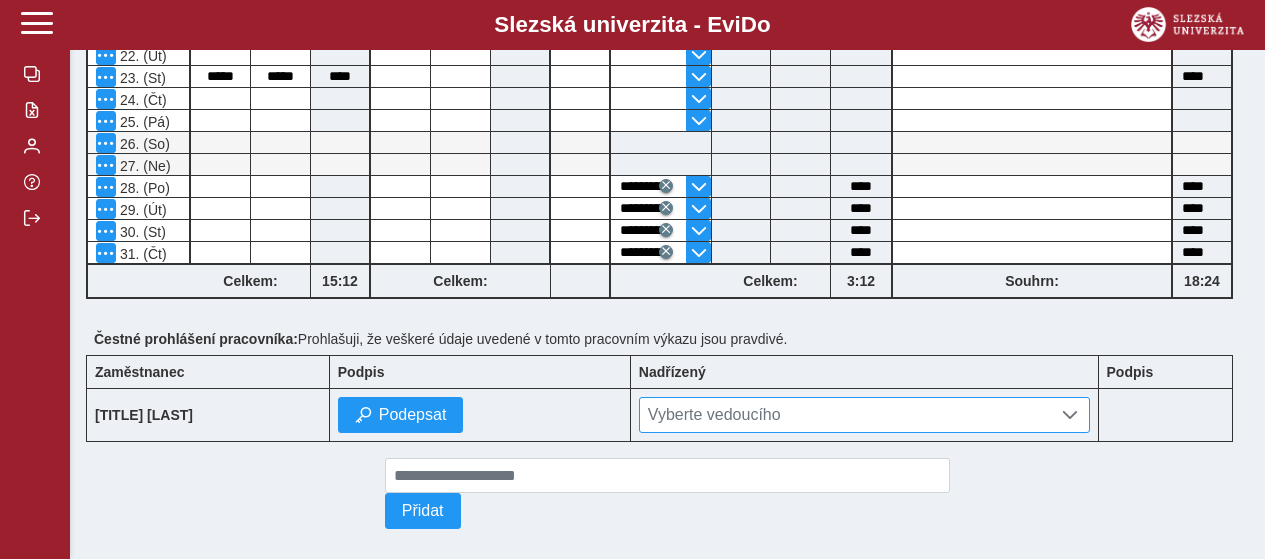 click on "Vyberte vedoucího" at bounding box center (845, 415) 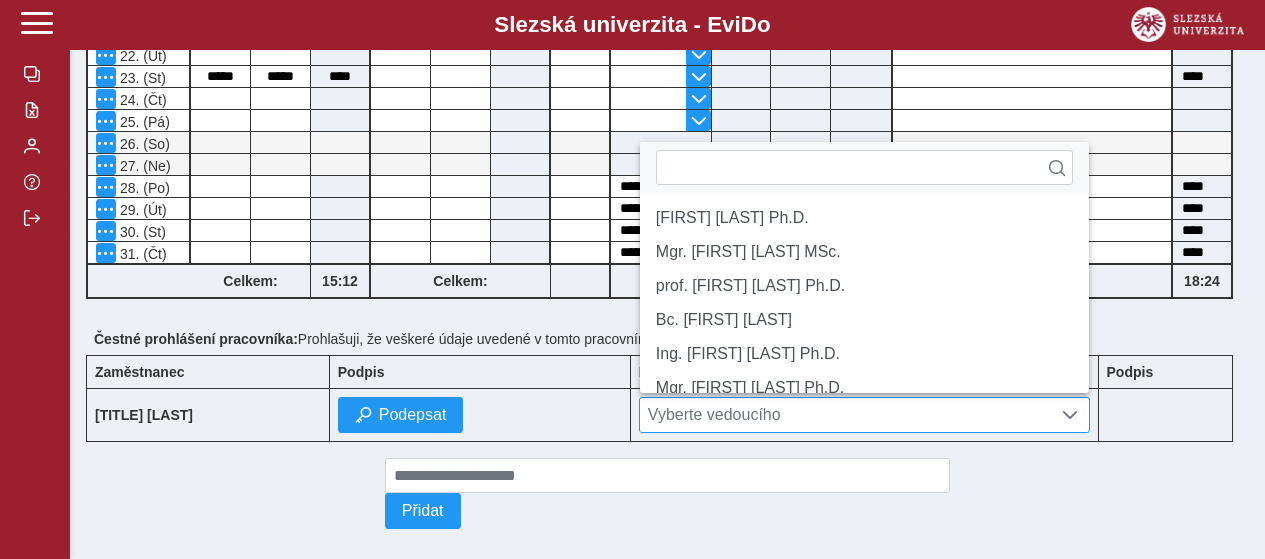 scroll, scrollTop: 13, scrollLeft: 85, axis: both 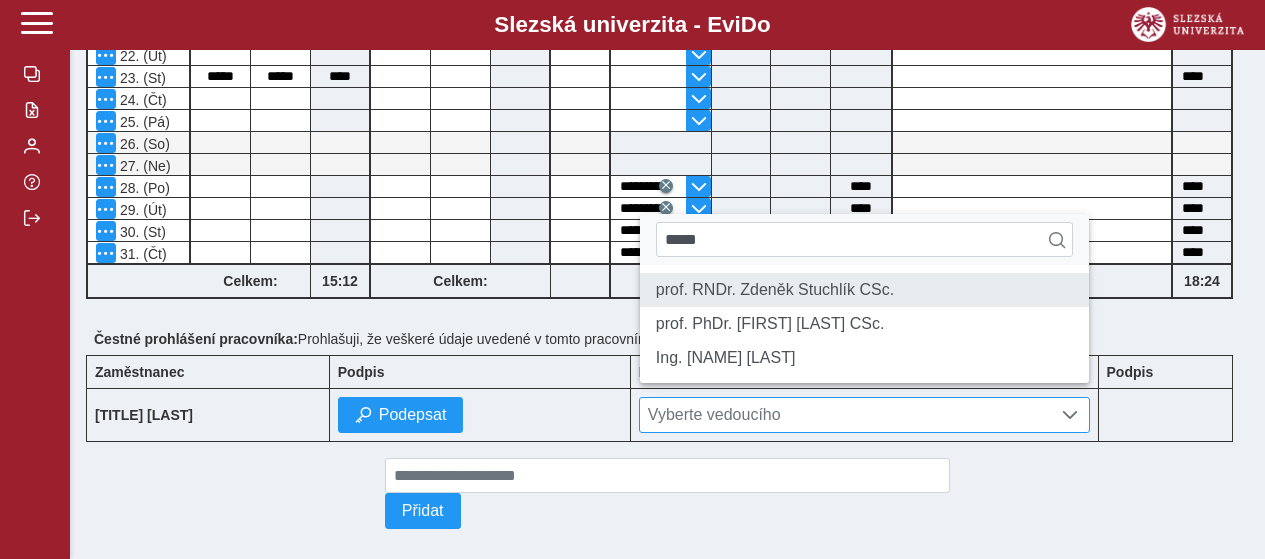 type on "*****" 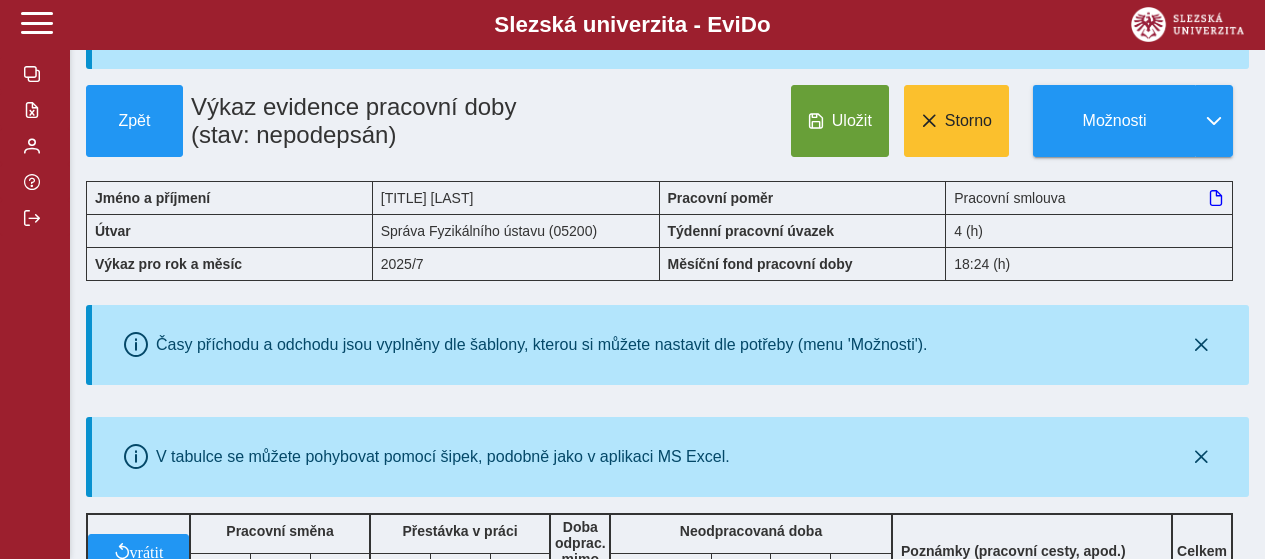 scroll, scrollTop: 0, scrollLeft: 0, axis: both 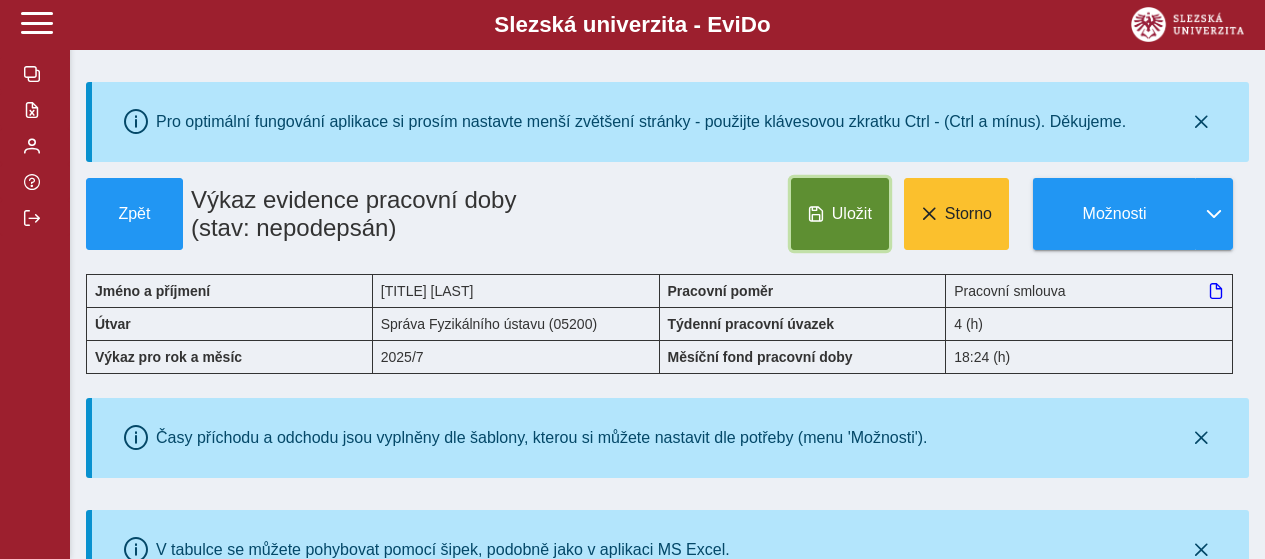 click on "Uložit" at bounding box center [852, 214] 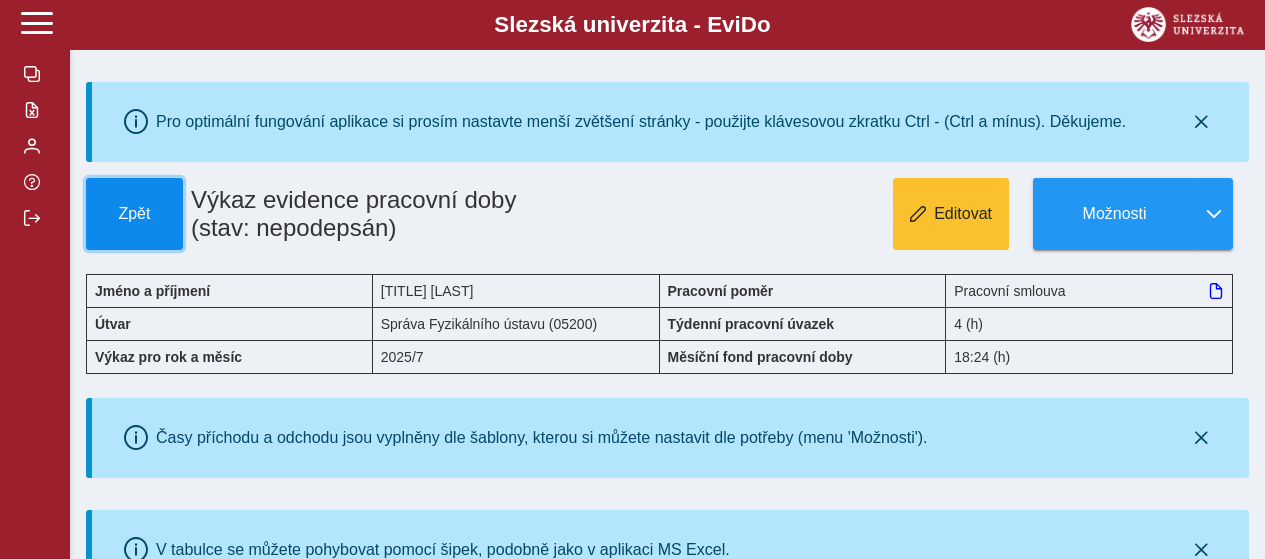 click on "Zpět" at bounding box center [134, 214] 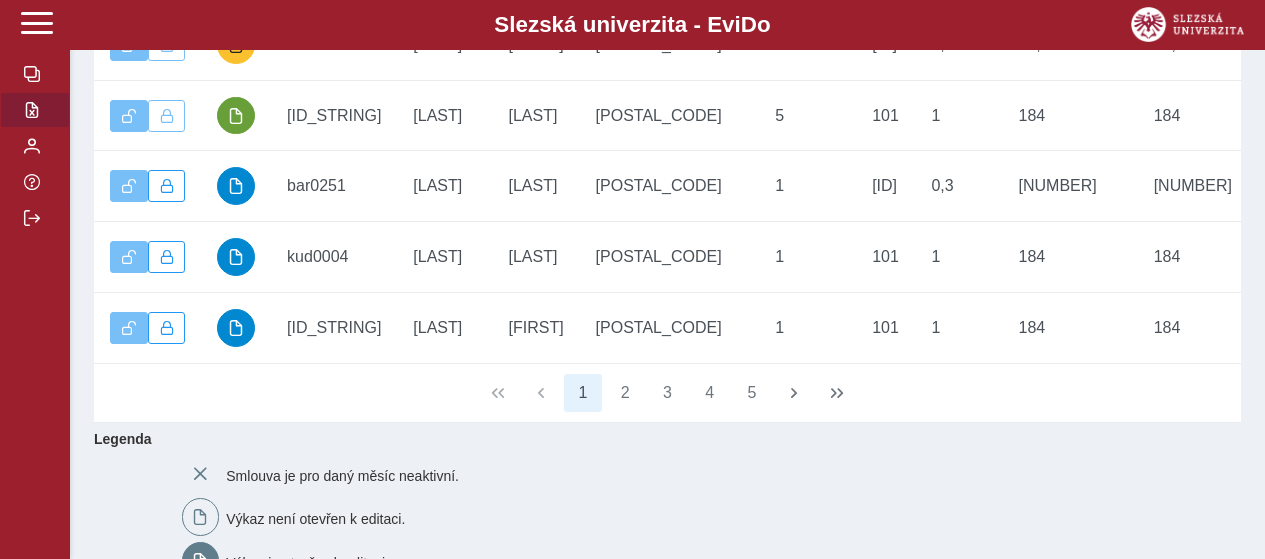 scroll, scrollTop: 519, scrollLeft: 0, axis: vertical 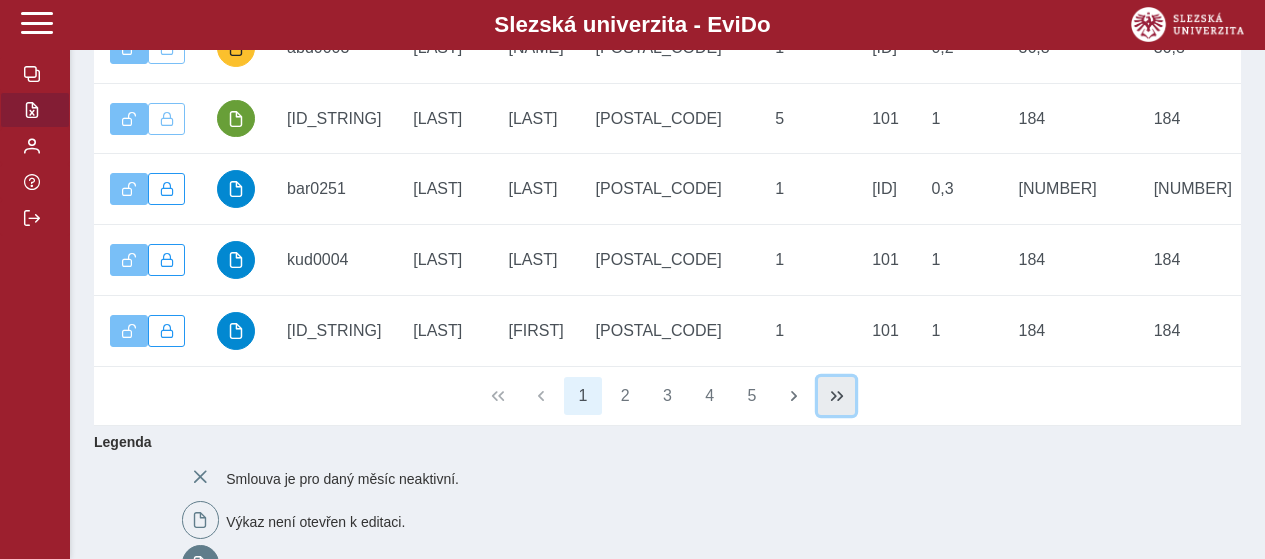 click at bounding box center [837, 396] 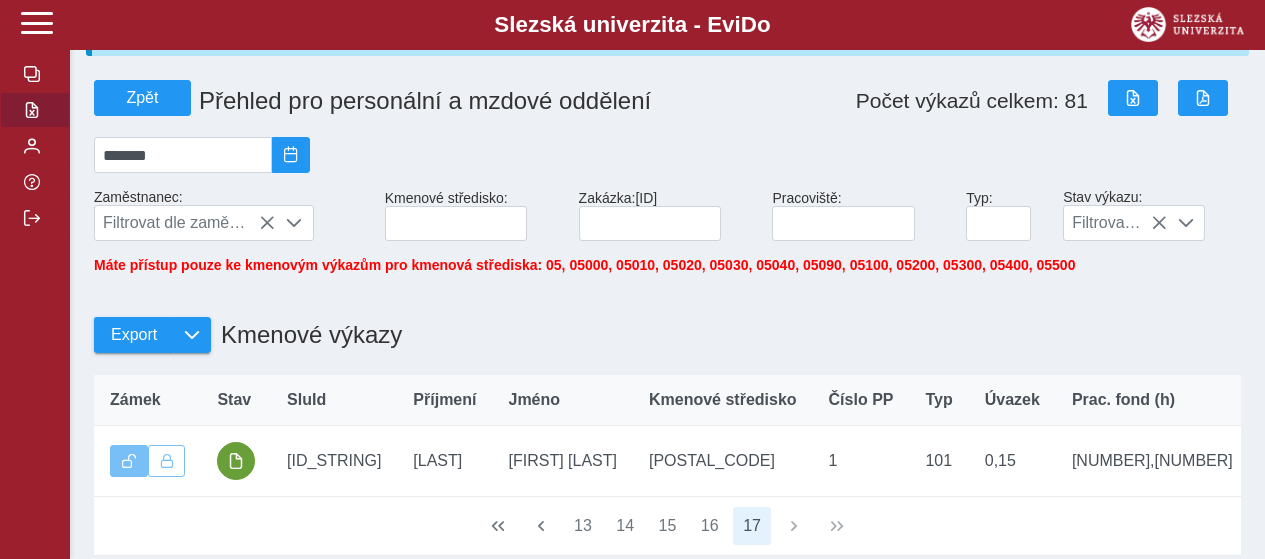 scroll, scrollTop: 93, scrollLeft: 0, axis: vertical 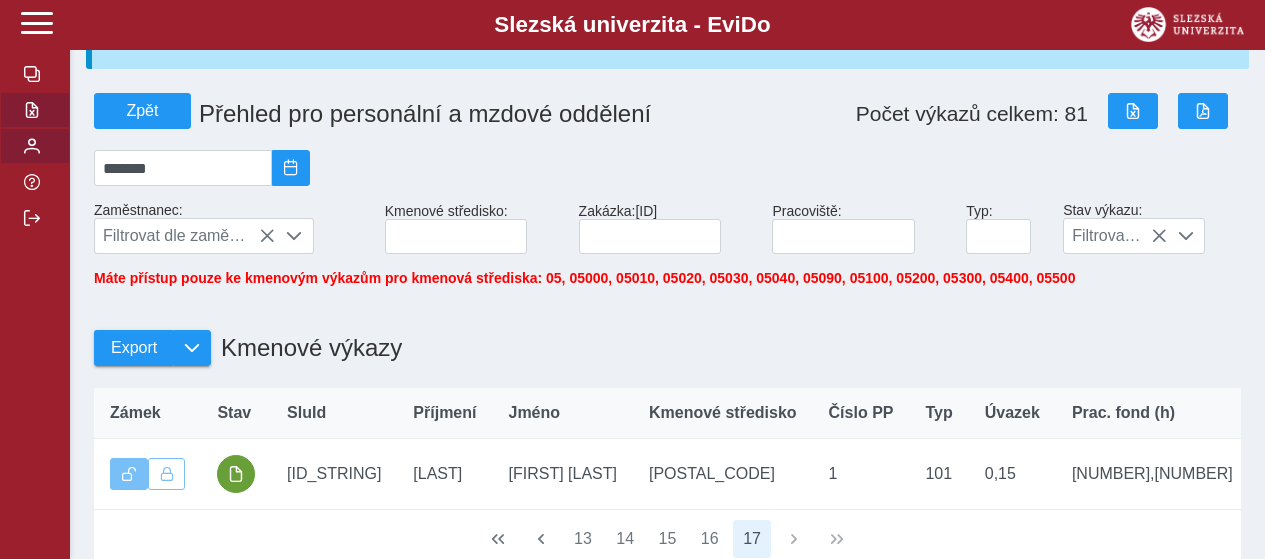 click at bounding box center [32, 146] 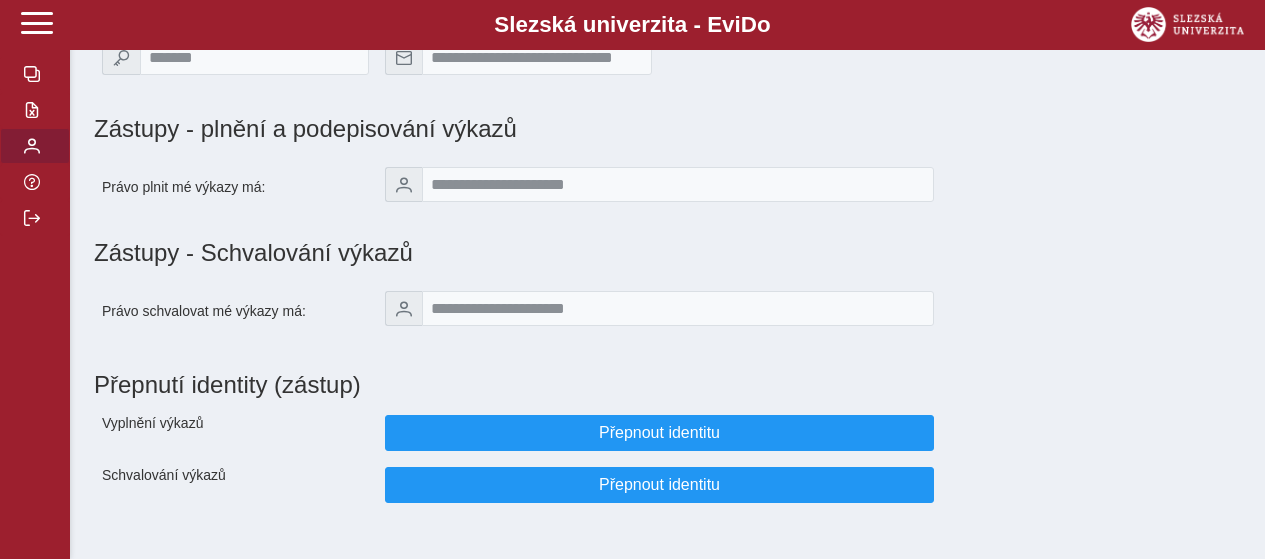 scroll, scrollTop: 227, scrollLeft: 0, axis: vertical 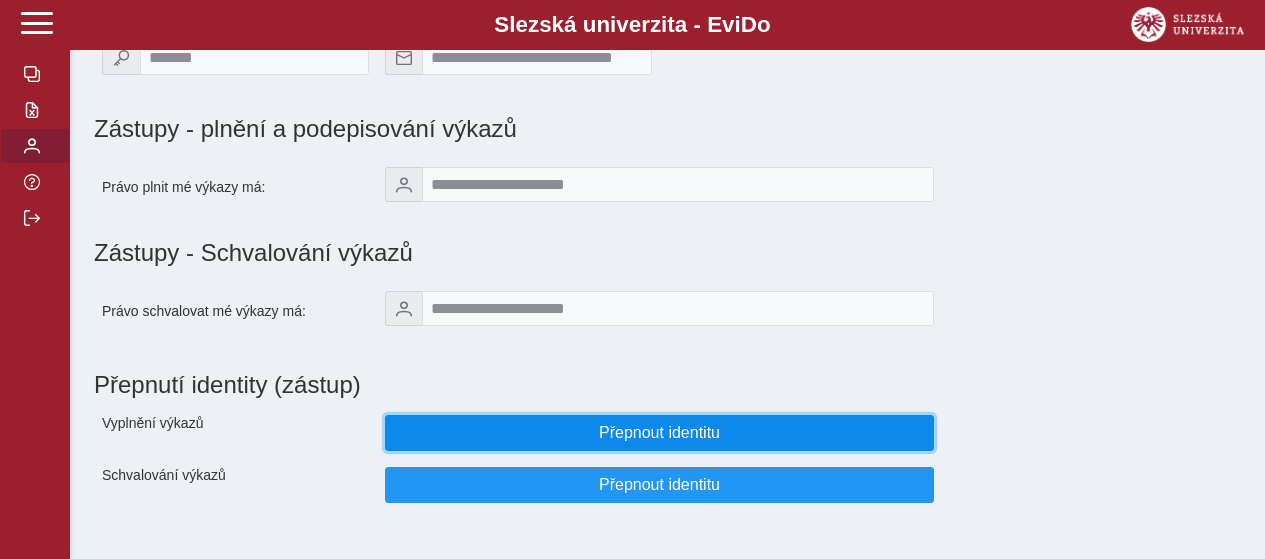 click on "Přepnout identitu" at bounding box center [660, 433] 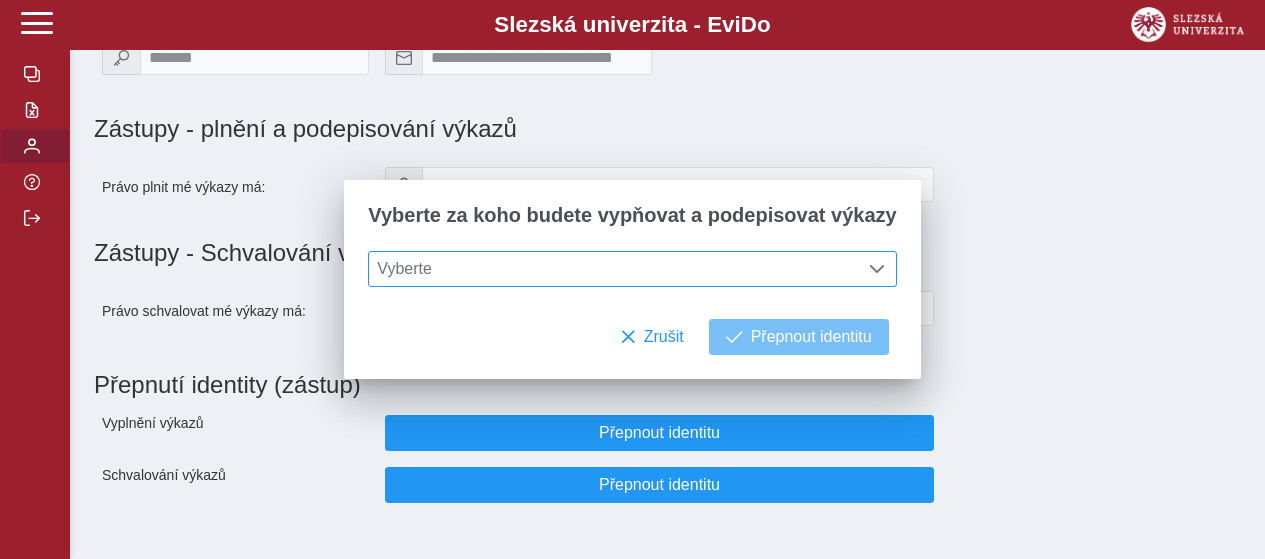 click on "Vyberte" at bounding box center [613, 269] 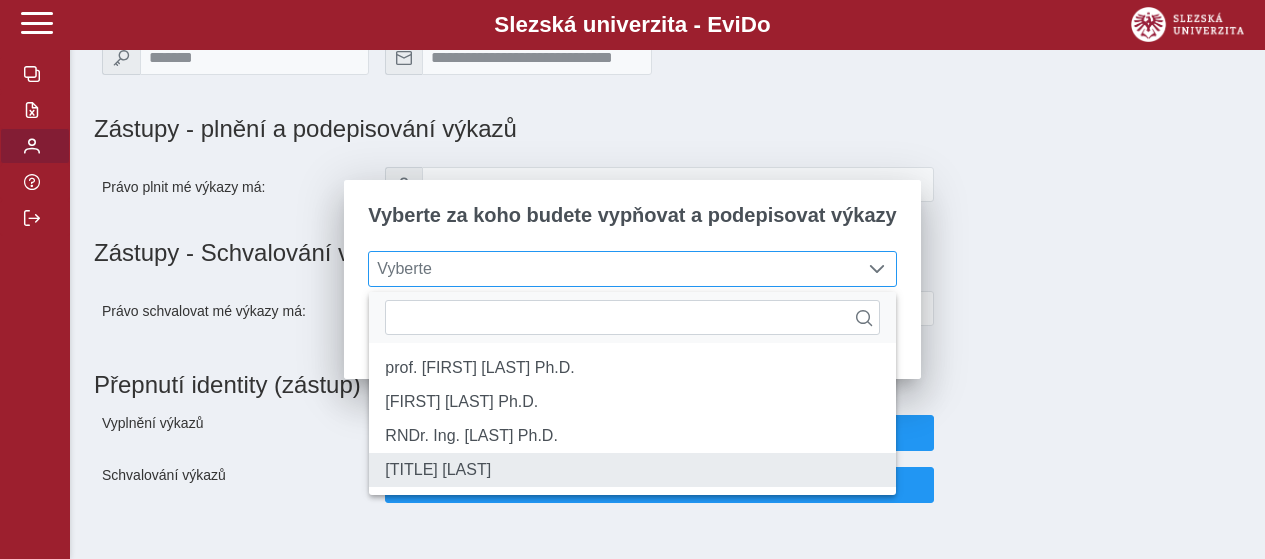 click on "[TITLE] [LAST]" at bounding box center [632, 470] 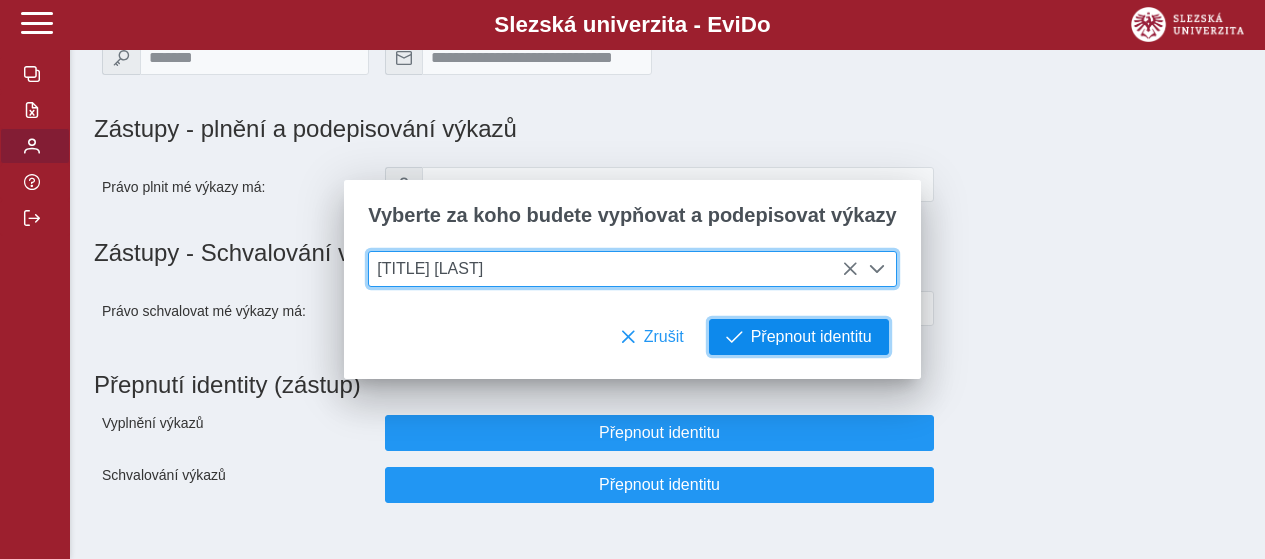 click on "Přepnout identitu" at bounding box center [811, 337] 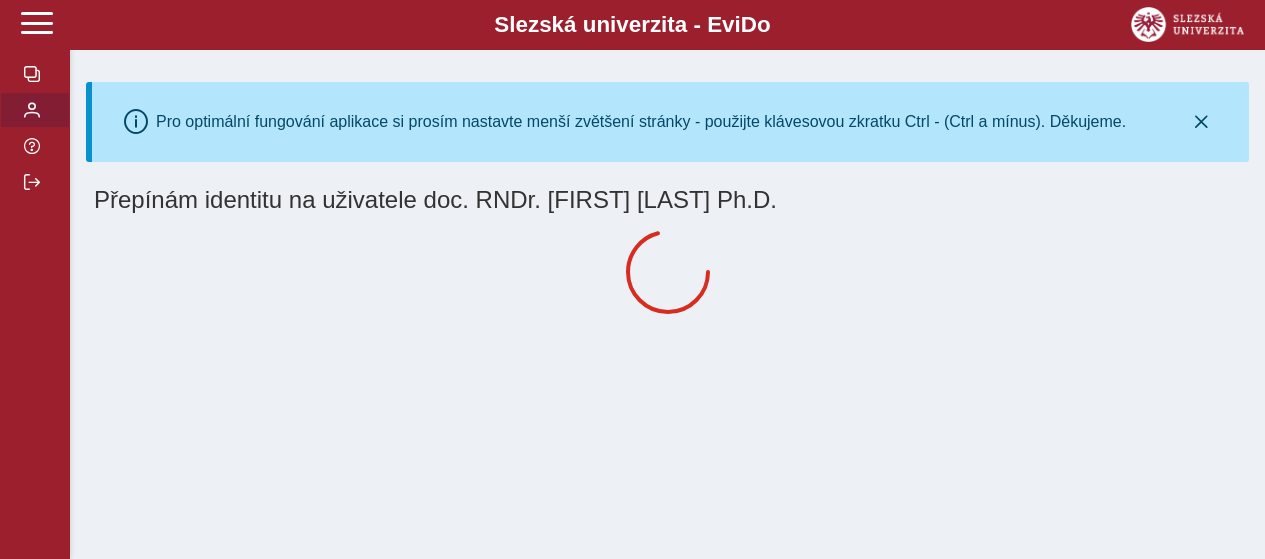 scroll, scrollTop: 0, scrollLeft: 0, axis: both 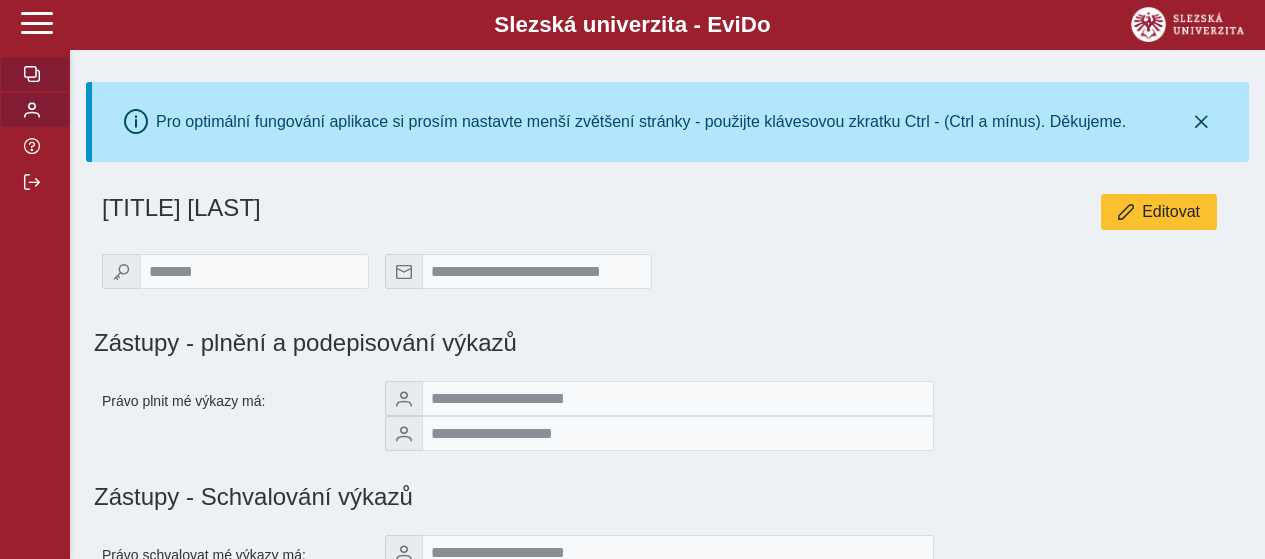 click at bounding box center [35, 74] 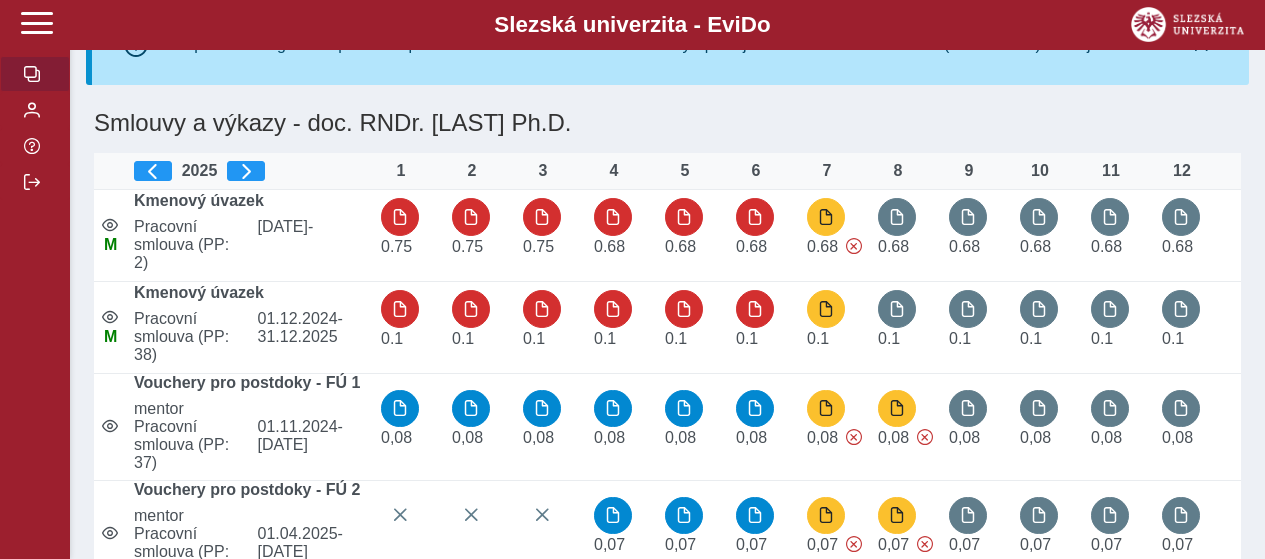 scroll, scrollTop: 100, scrollLeft: 0, axis: vertical 